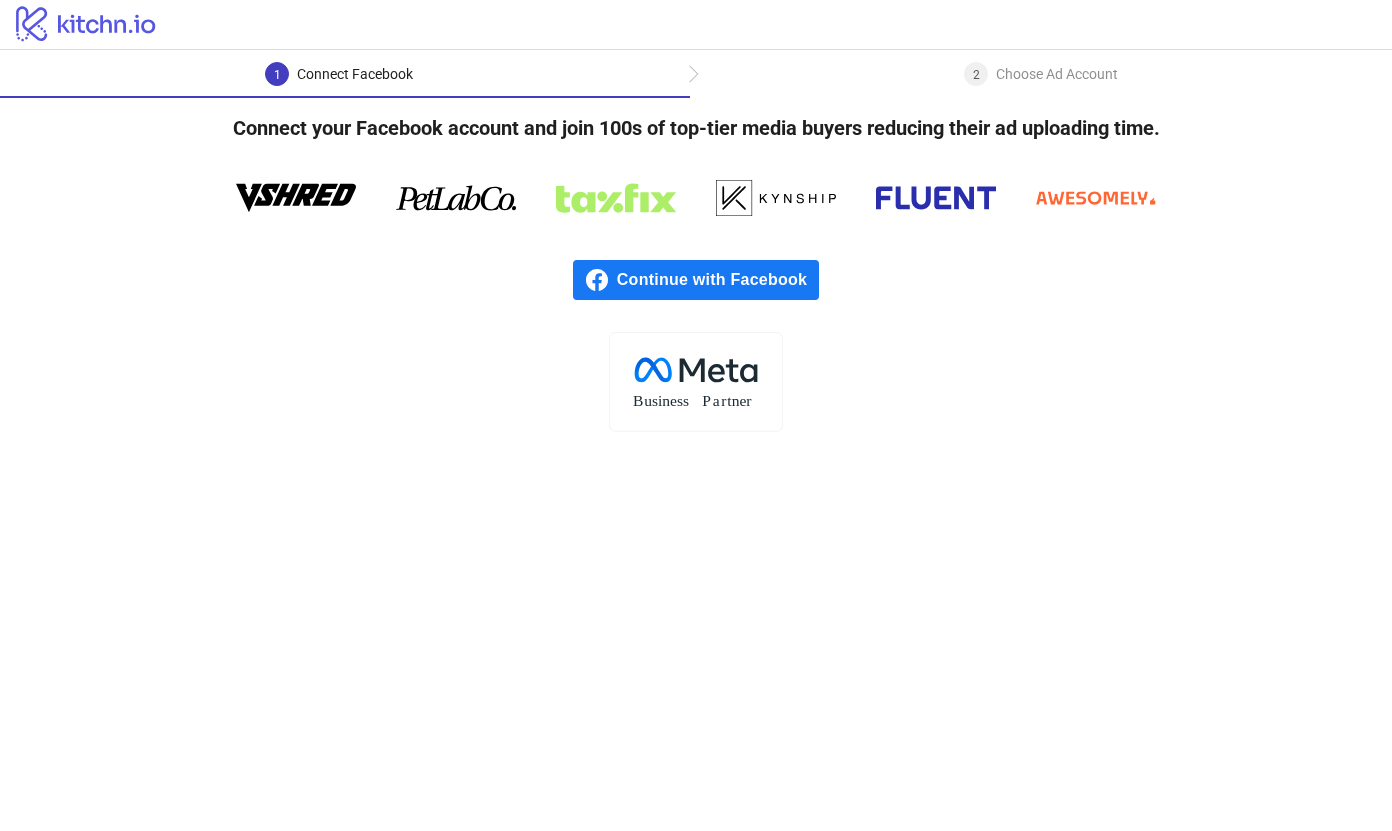 scroll, scrollTop: 0, scrollLeft: 0, axis: both 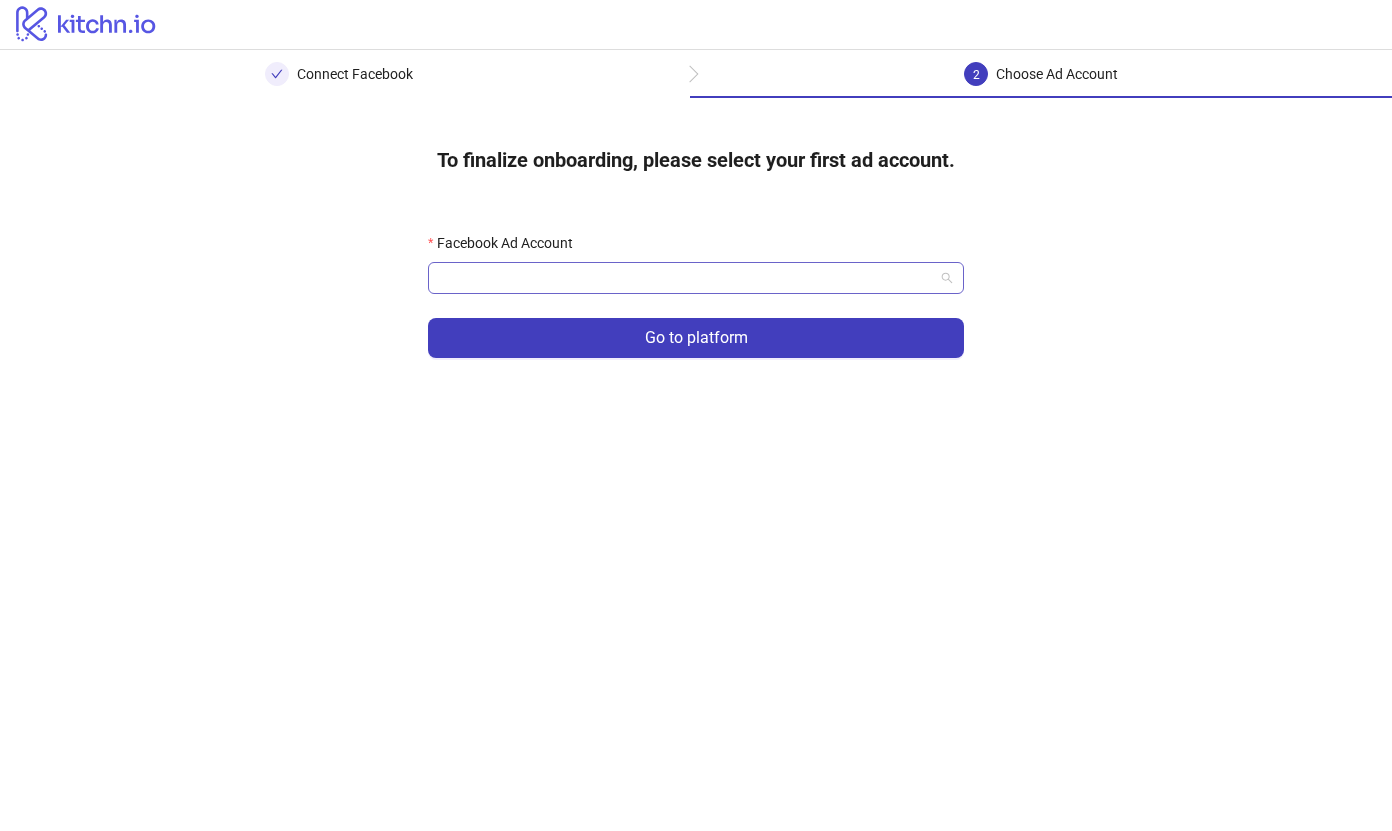 click on "Facebook Ad Account" at bounding box center (687, 278) 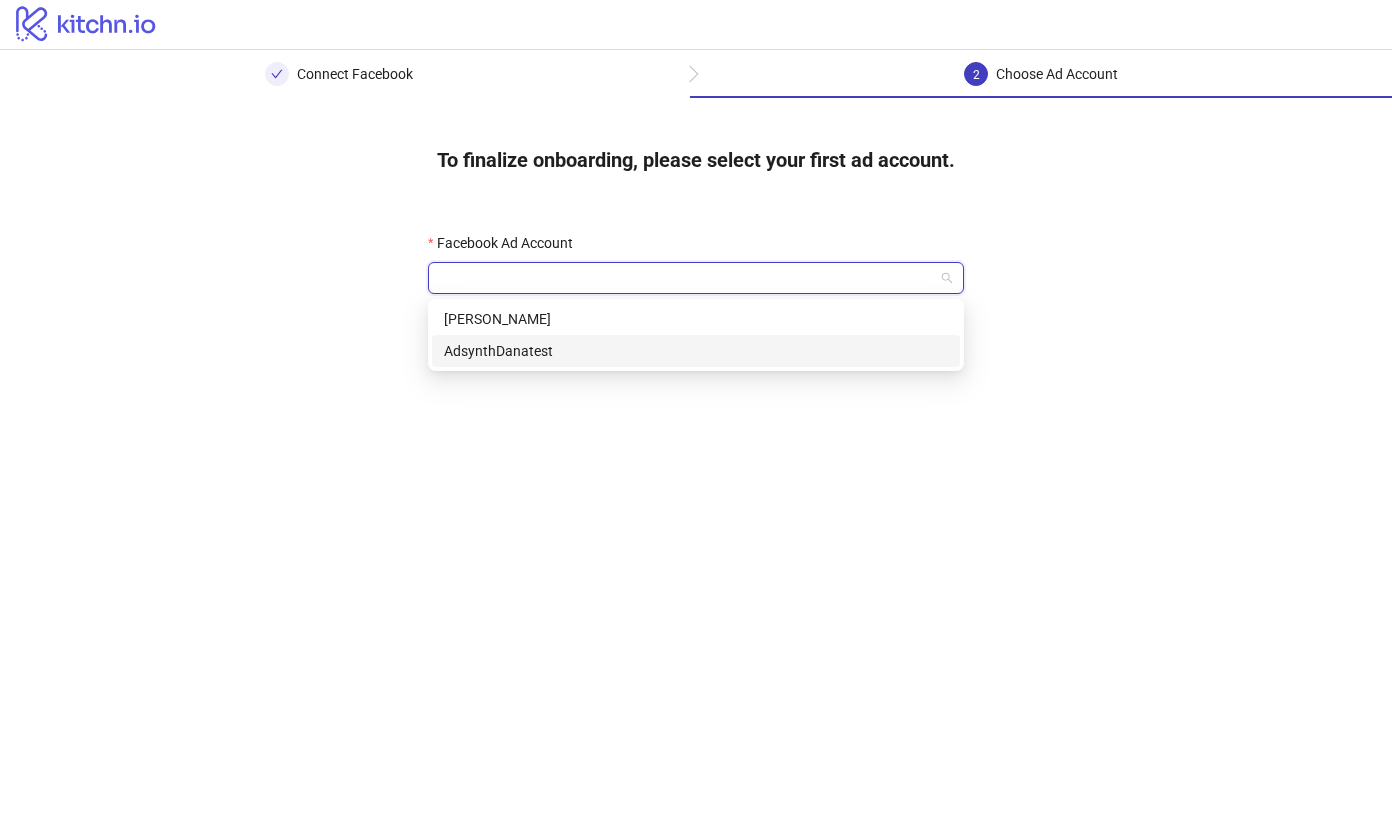 click on "AdsynthDanatest" at bounding box center [696, 351] 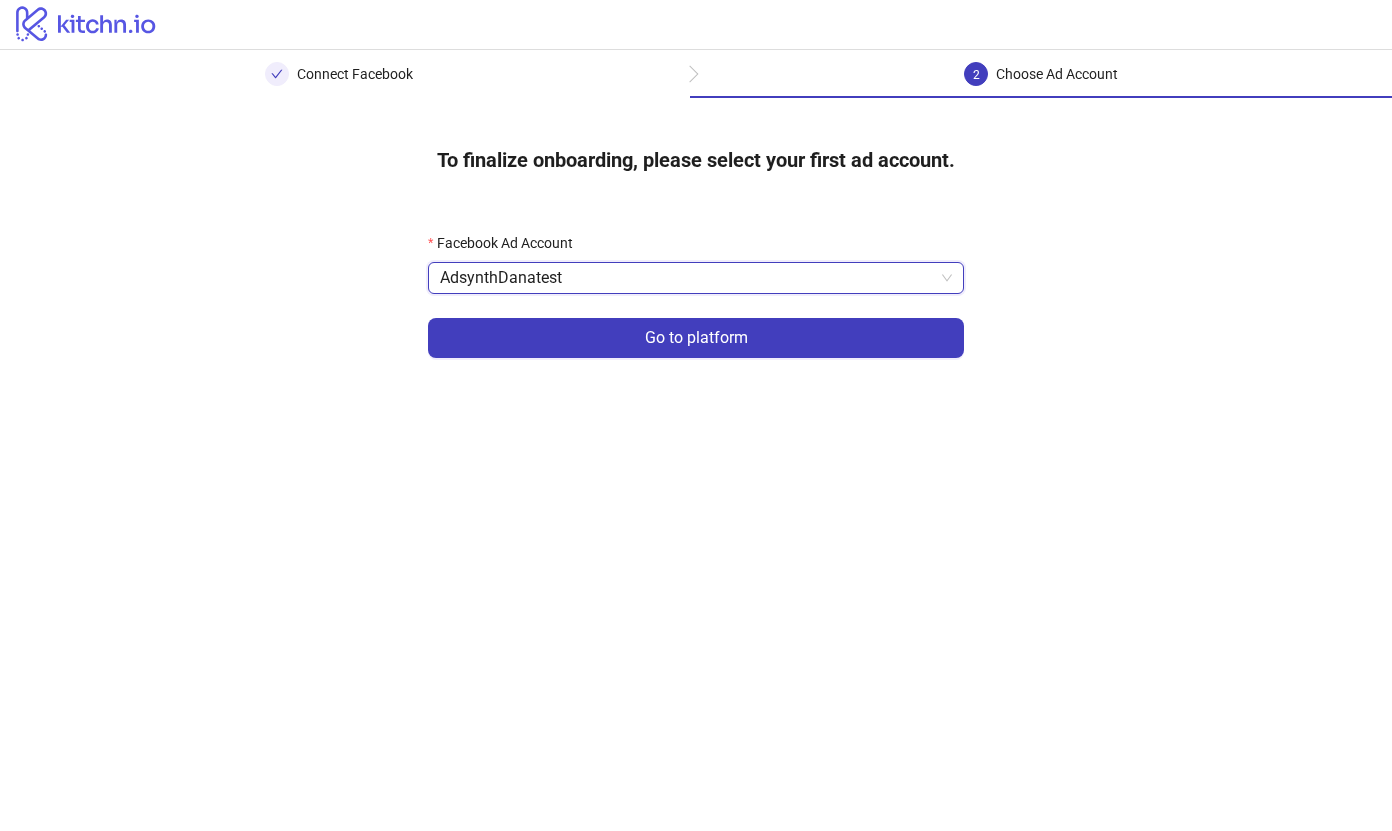 click on "AdsynthDanatest" at bounding box center (696, 278) 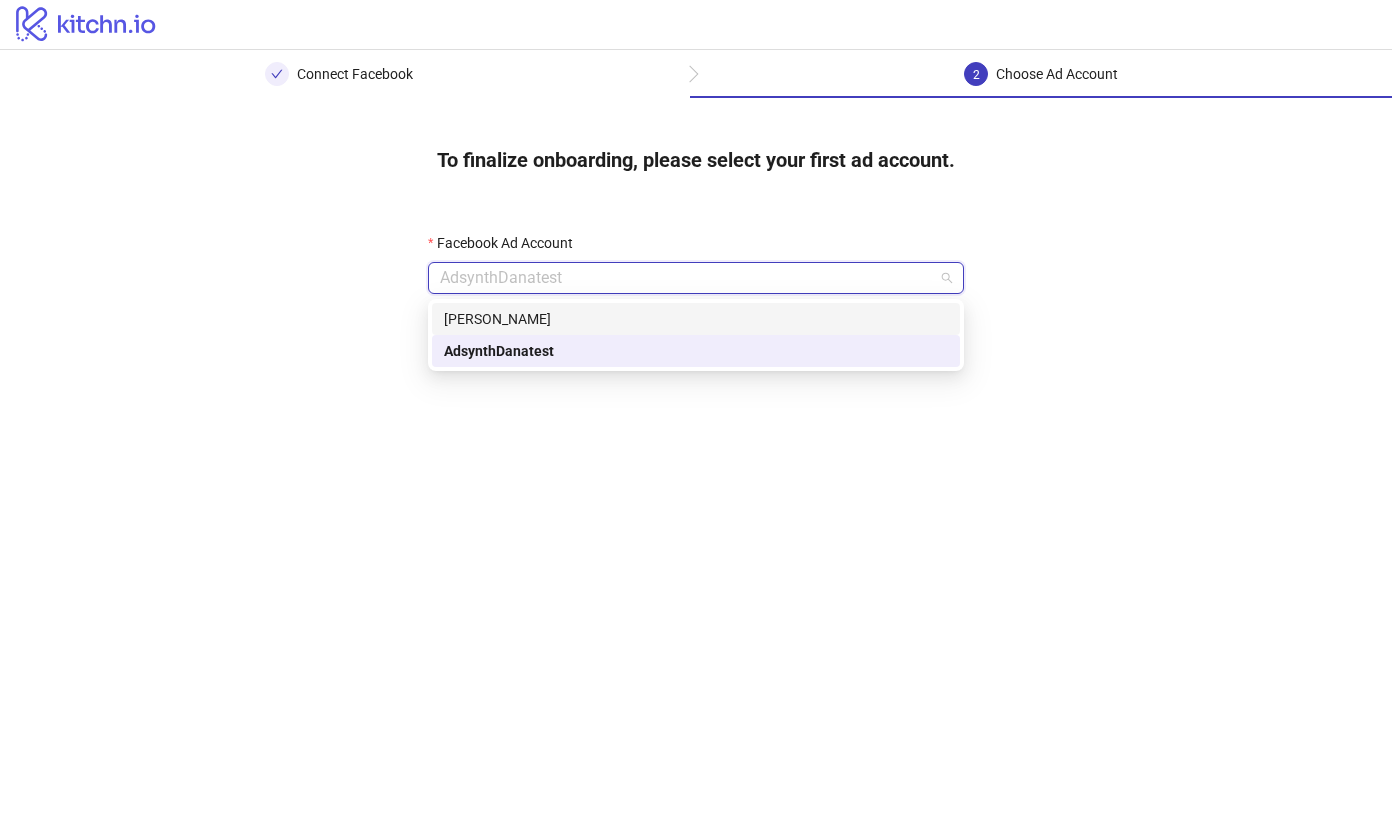 click on "[PERSON_NAME]" at bounding box center (696, 319) 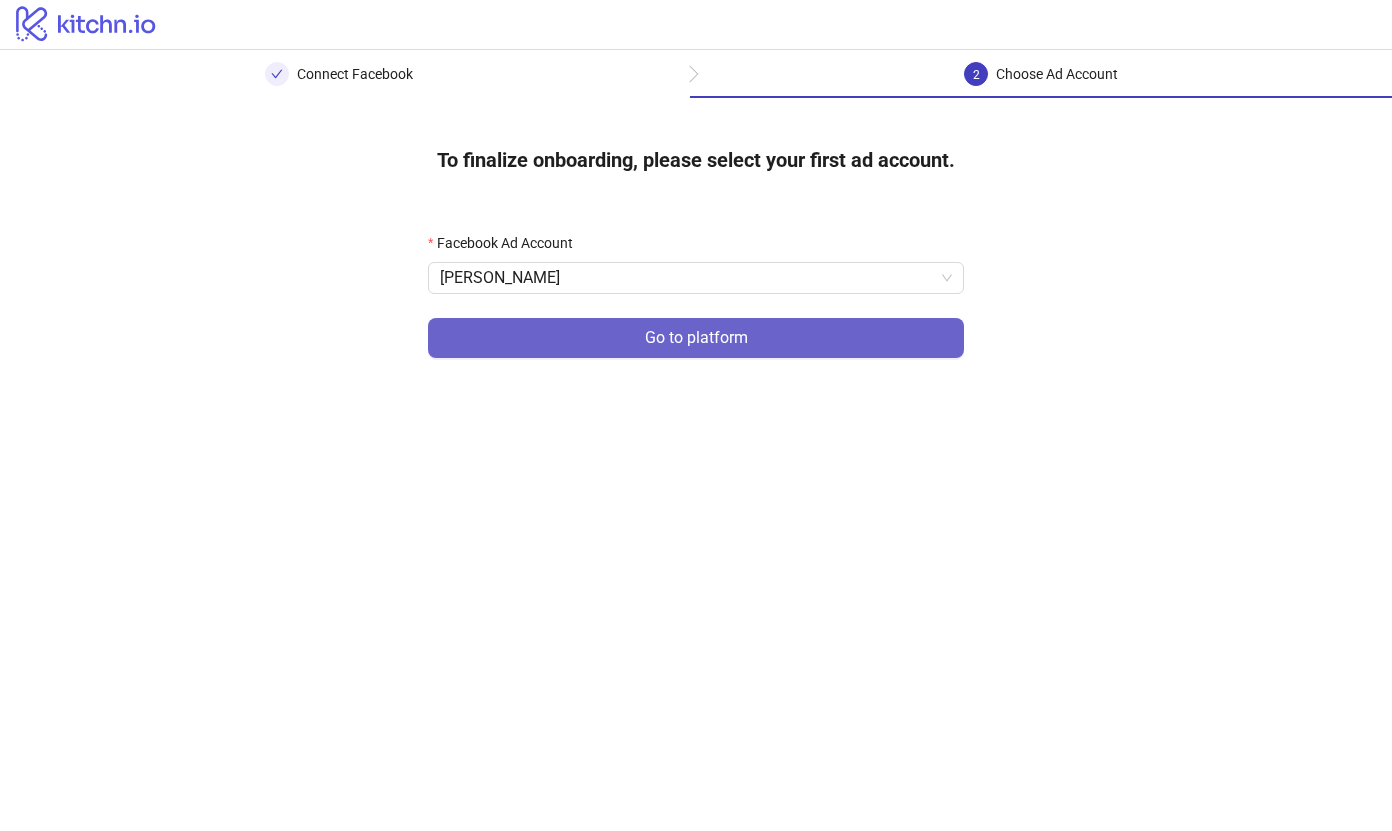 click on "Go to platform" at bounding box center (696, 338) 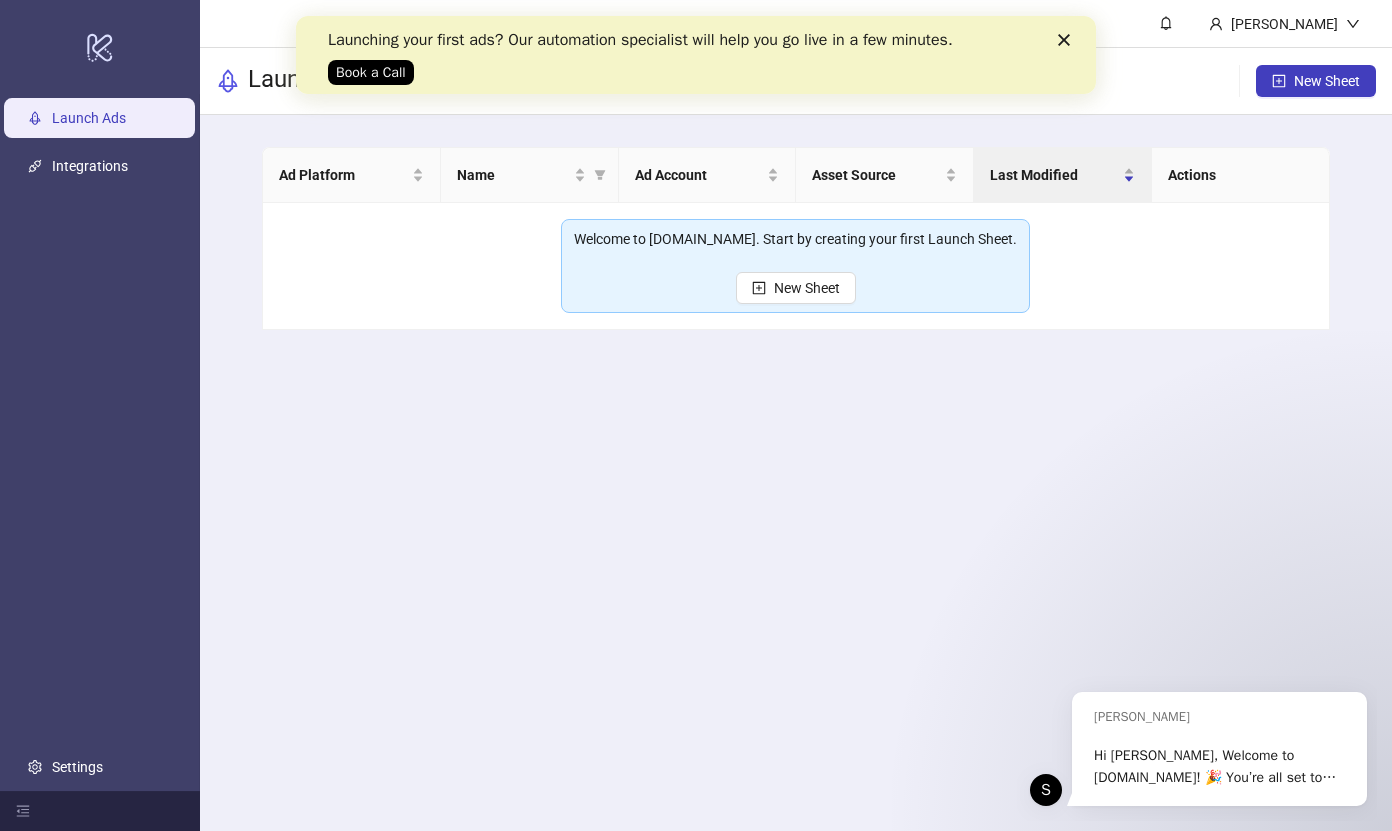 scroll, scrollTop: 0, scrollLeft: 0, axis: both 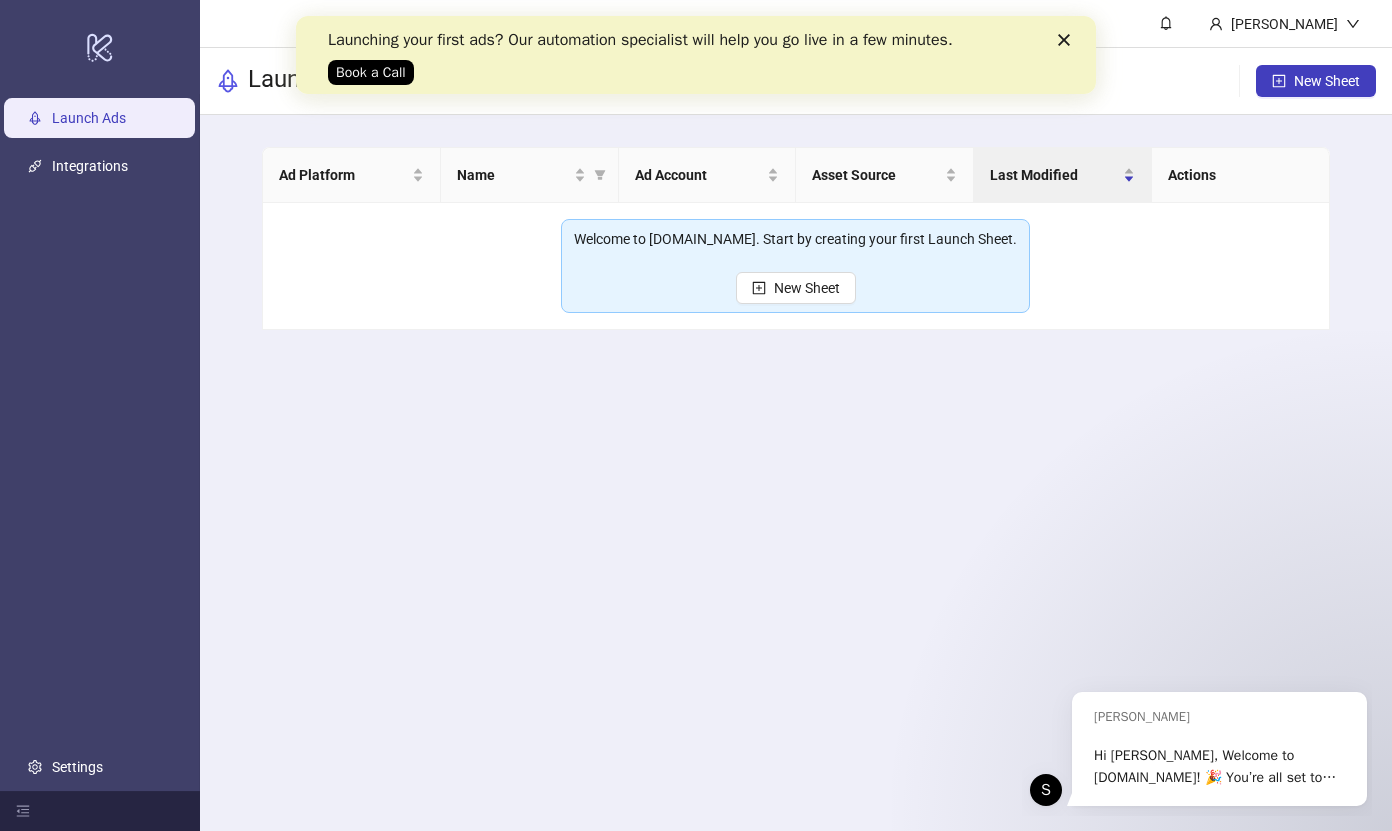 click 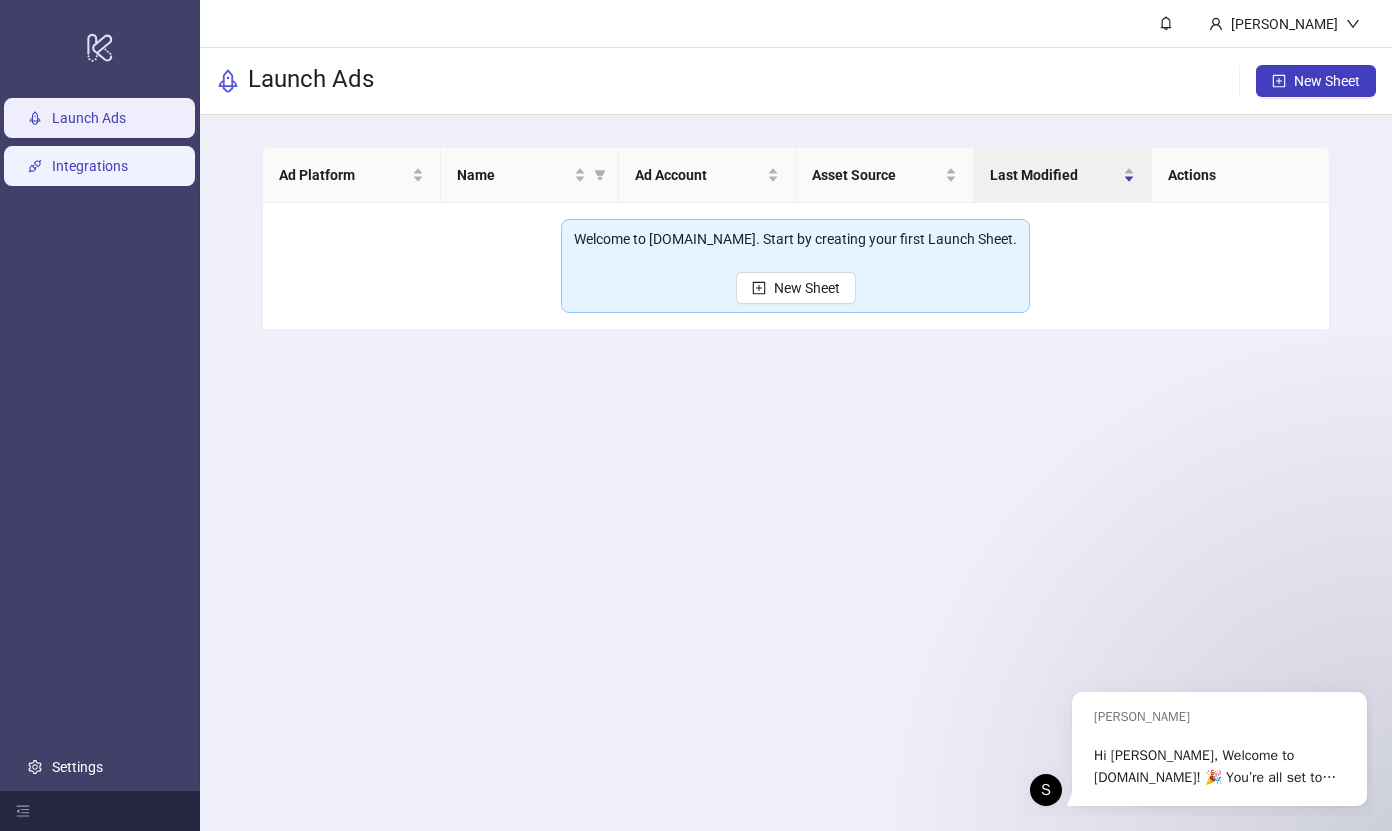 click on "Integrations" at bounding box center (90, 166) 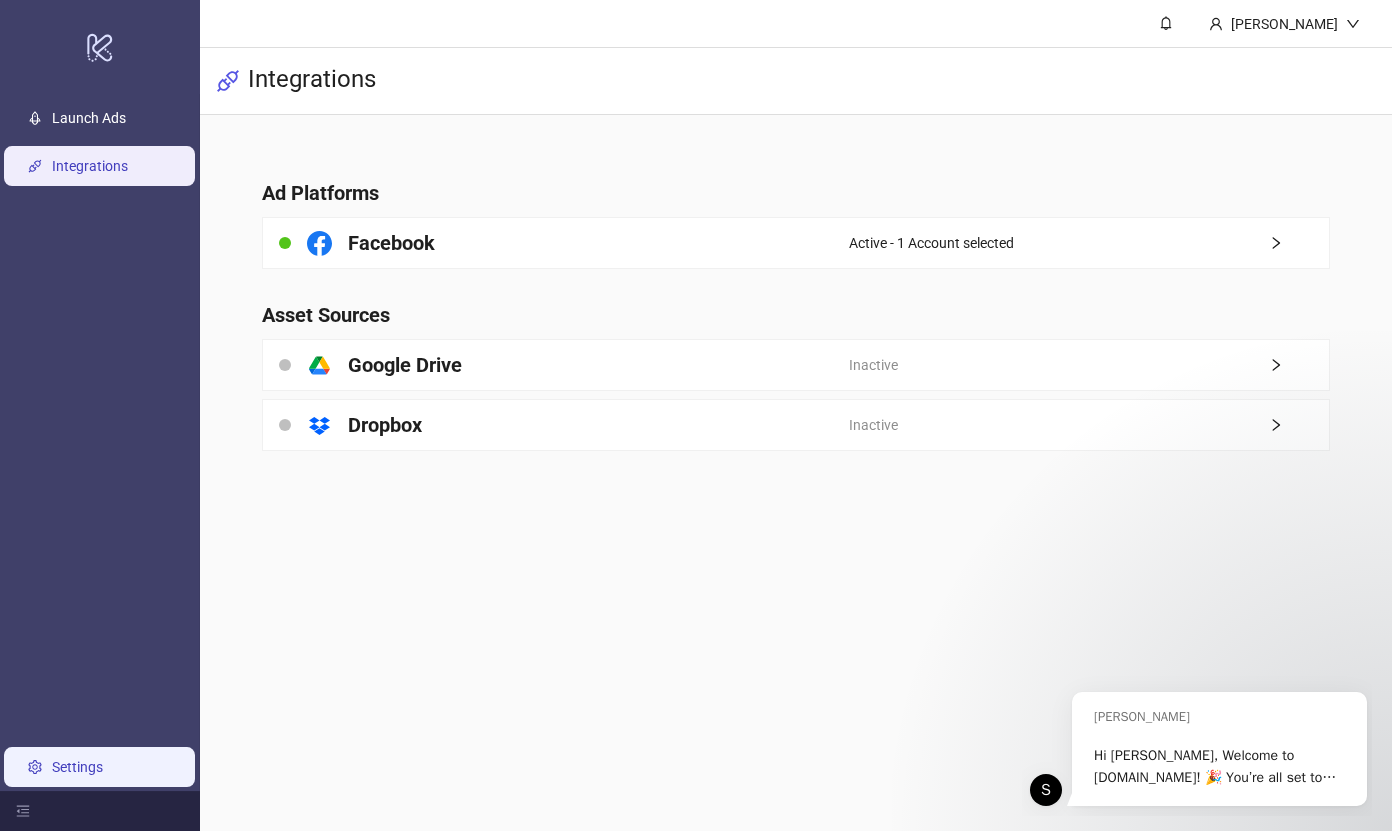 click on "Settings" at bounding box center [77, 767] 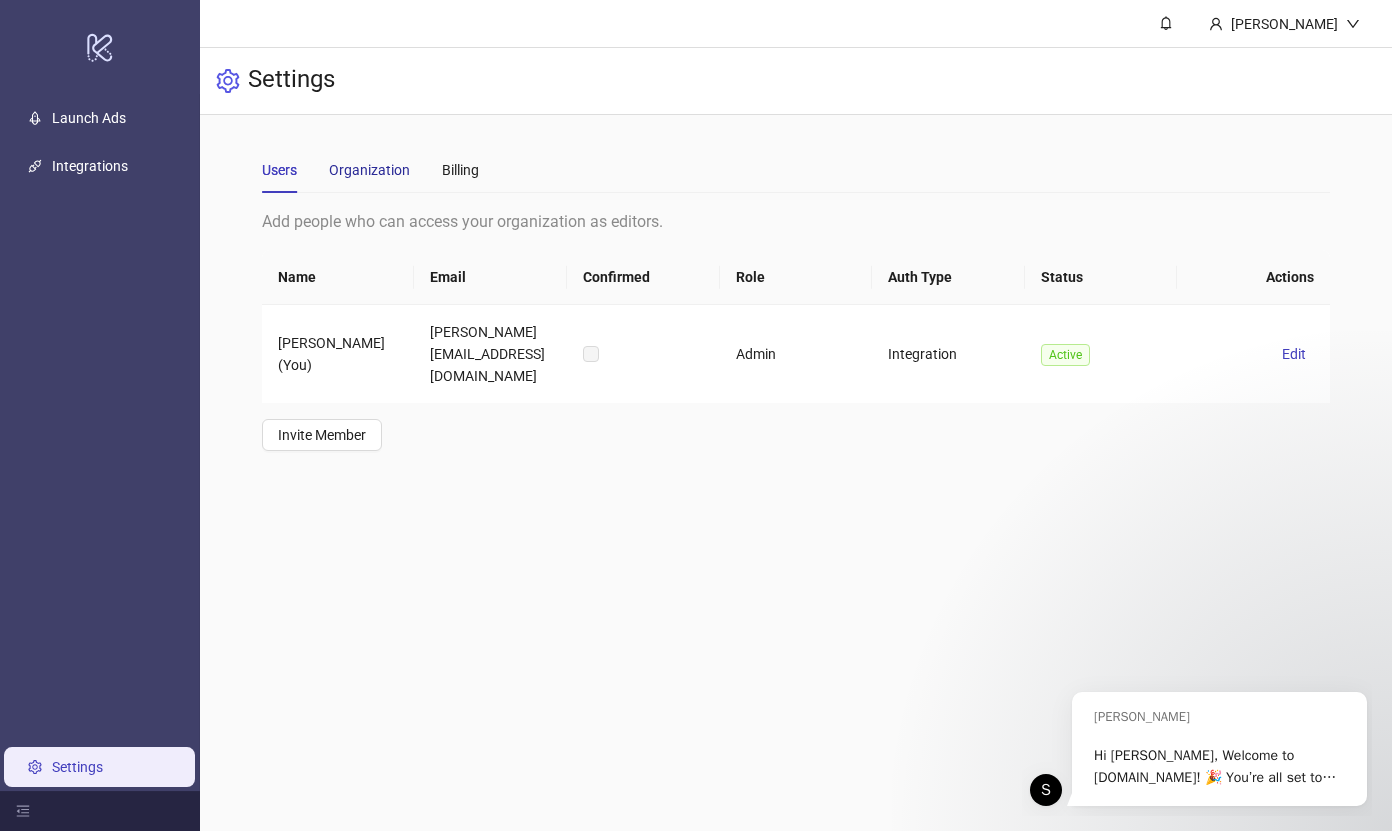 click on "Organization" at bounding box center [369, 170] 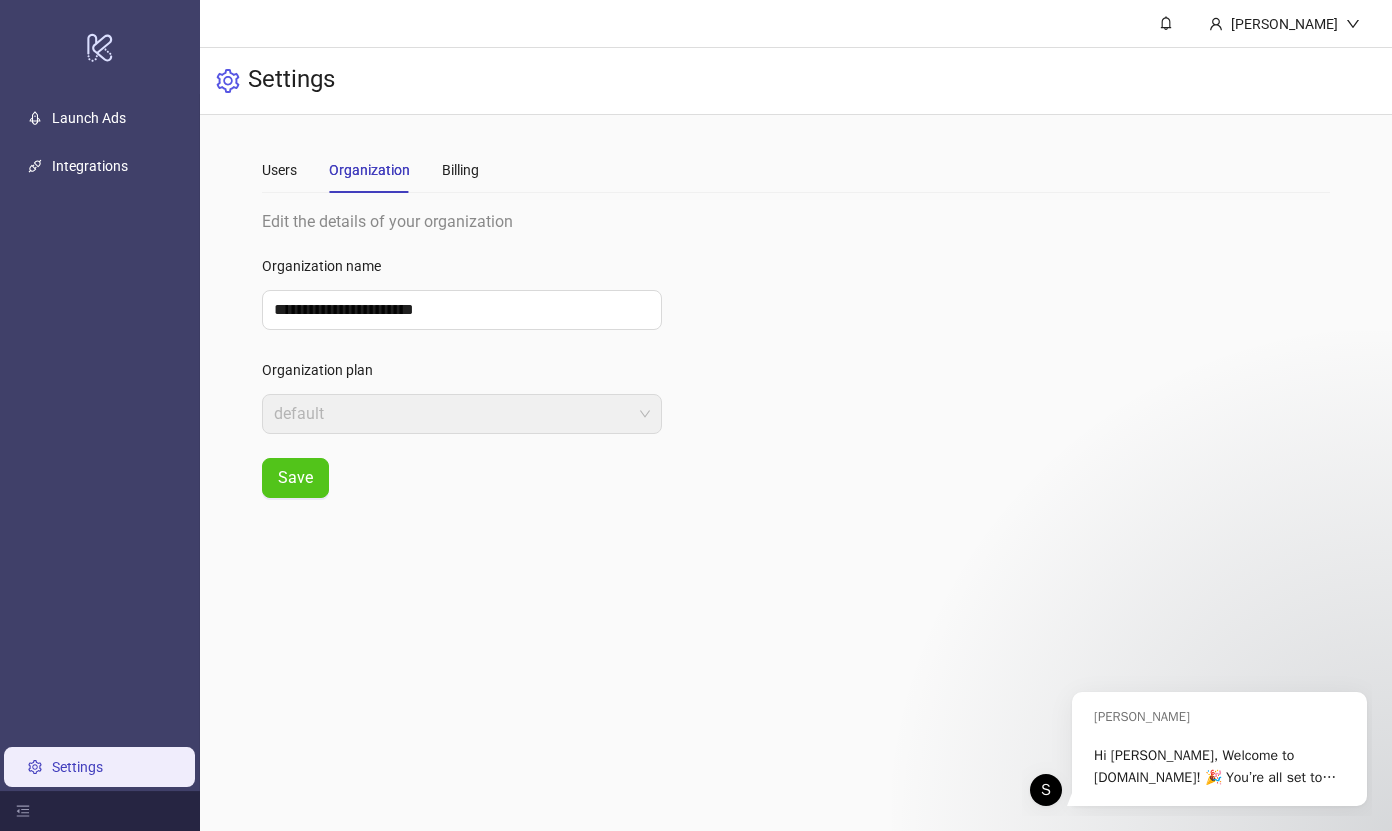 click on "**********" at bounding box center (796, 322) 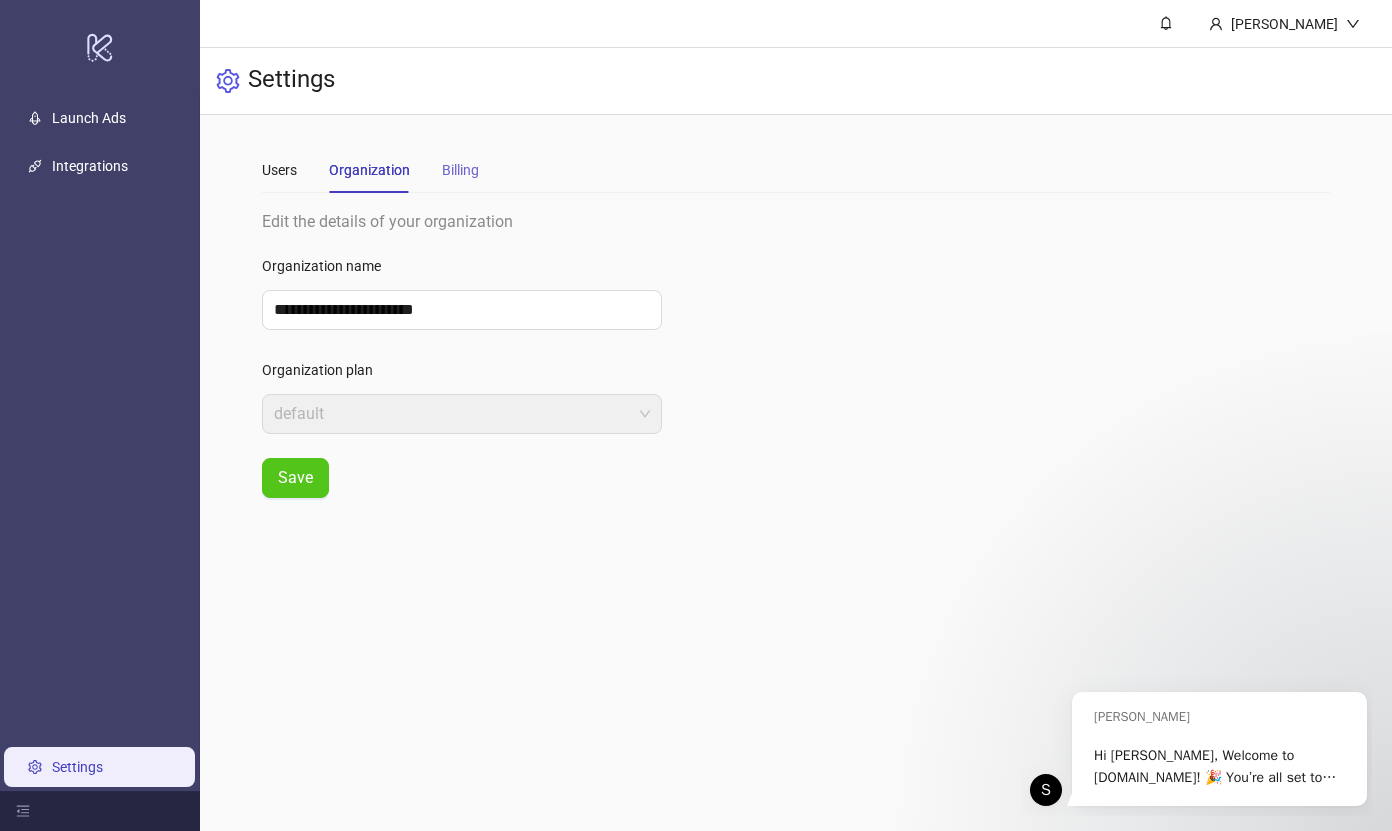 click on "Billing" at bounding box center (460, 170) 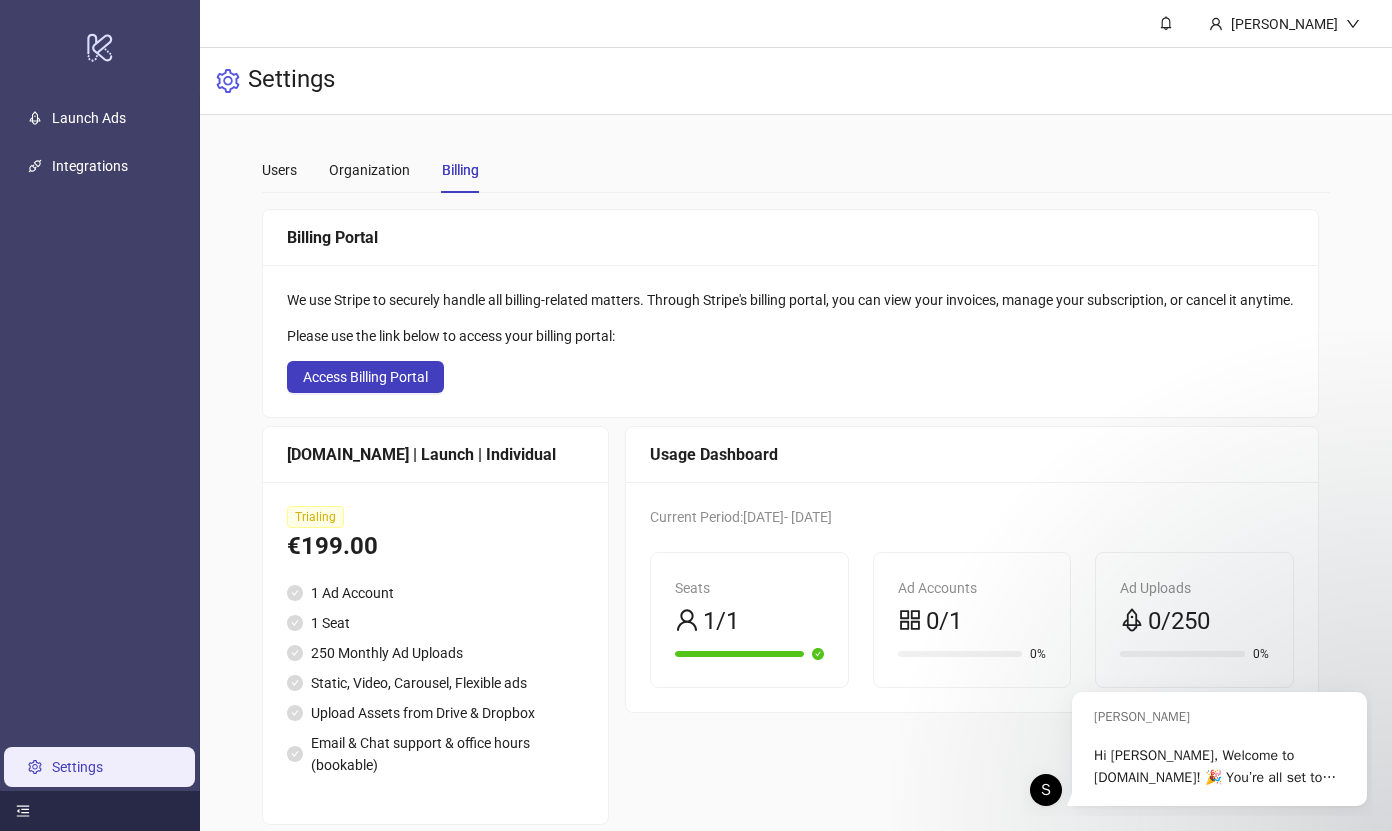 click 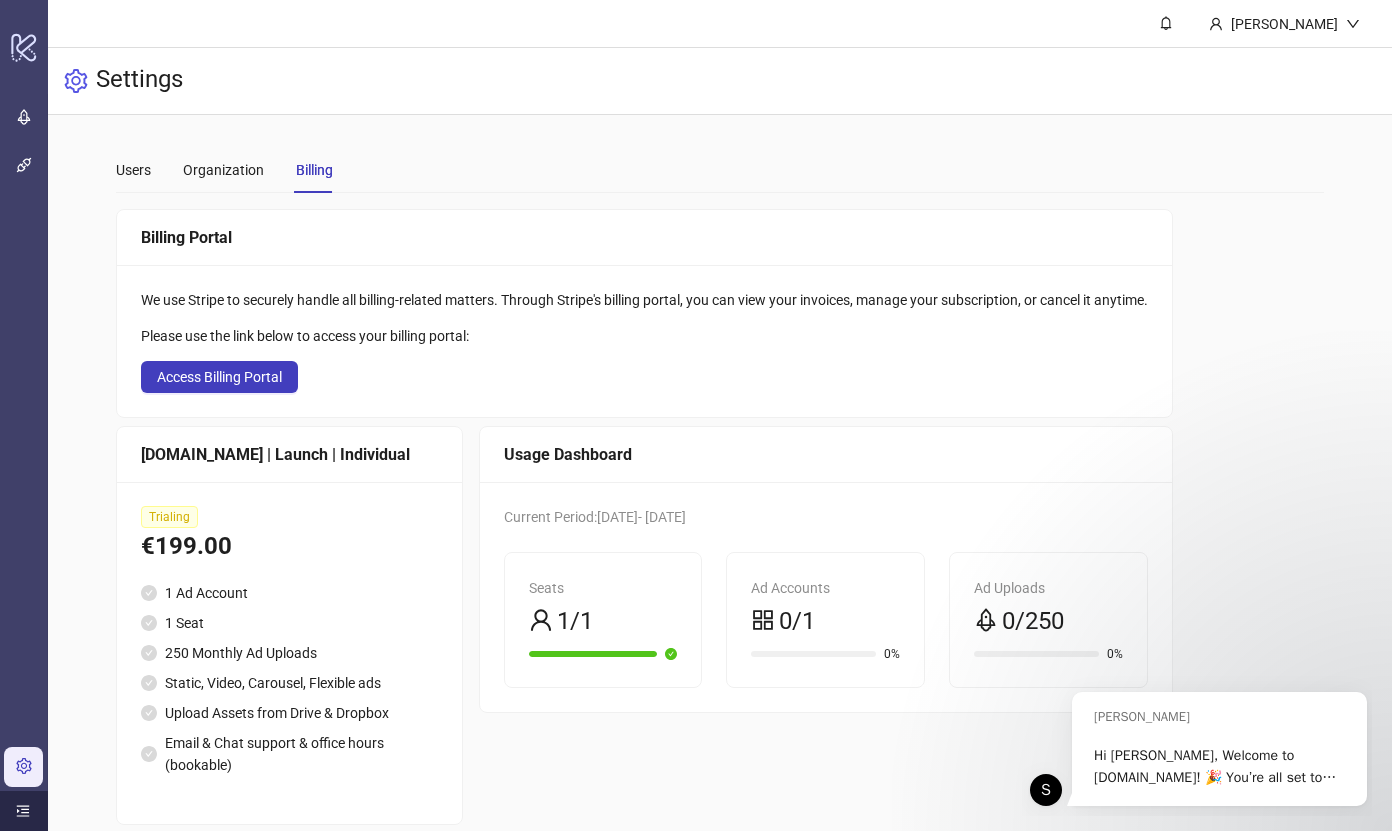 click 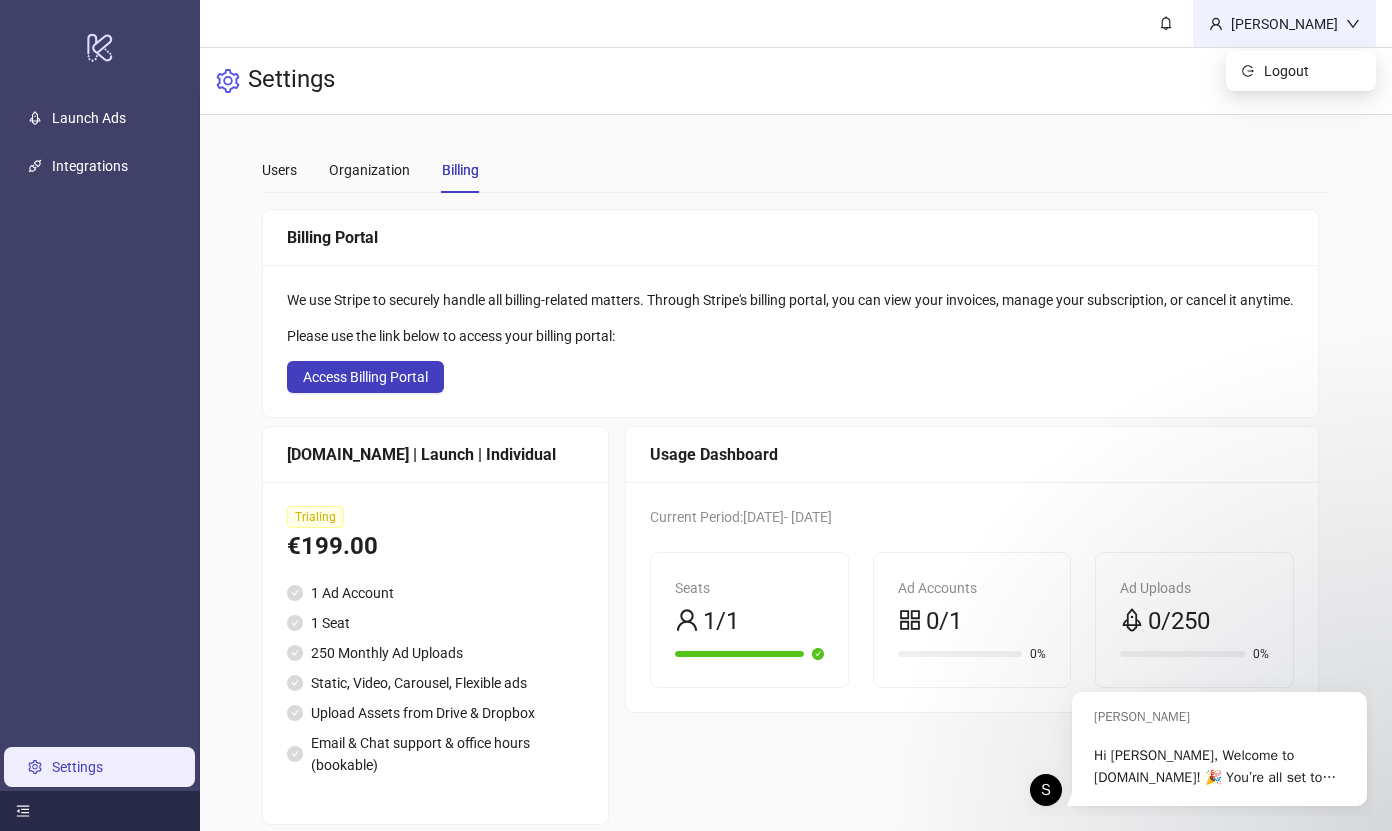 click on "[PERSON_NAME]" at bounding box center (1284, 23) 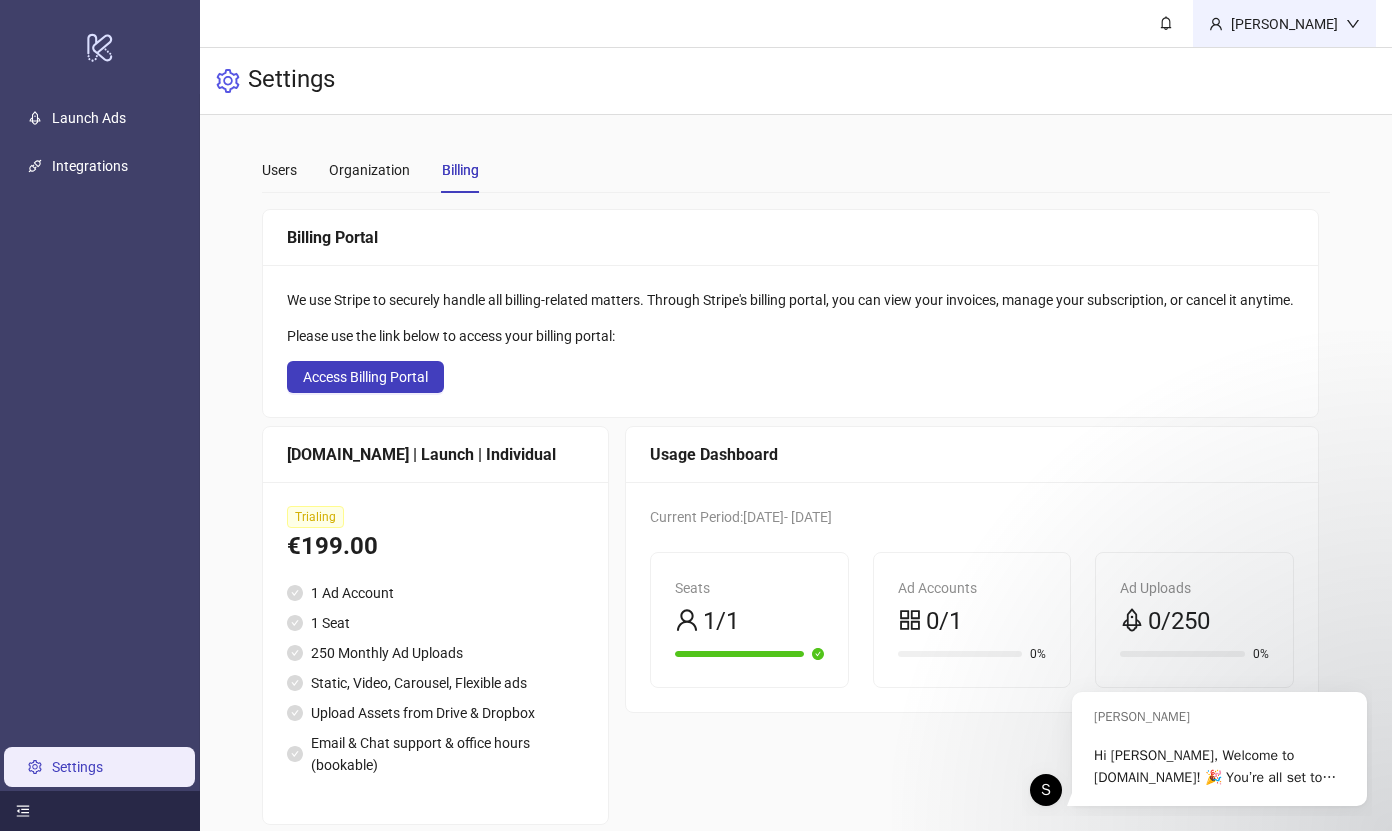 click on "[PERSON_NAME]" at bounding box center [1284, 23] 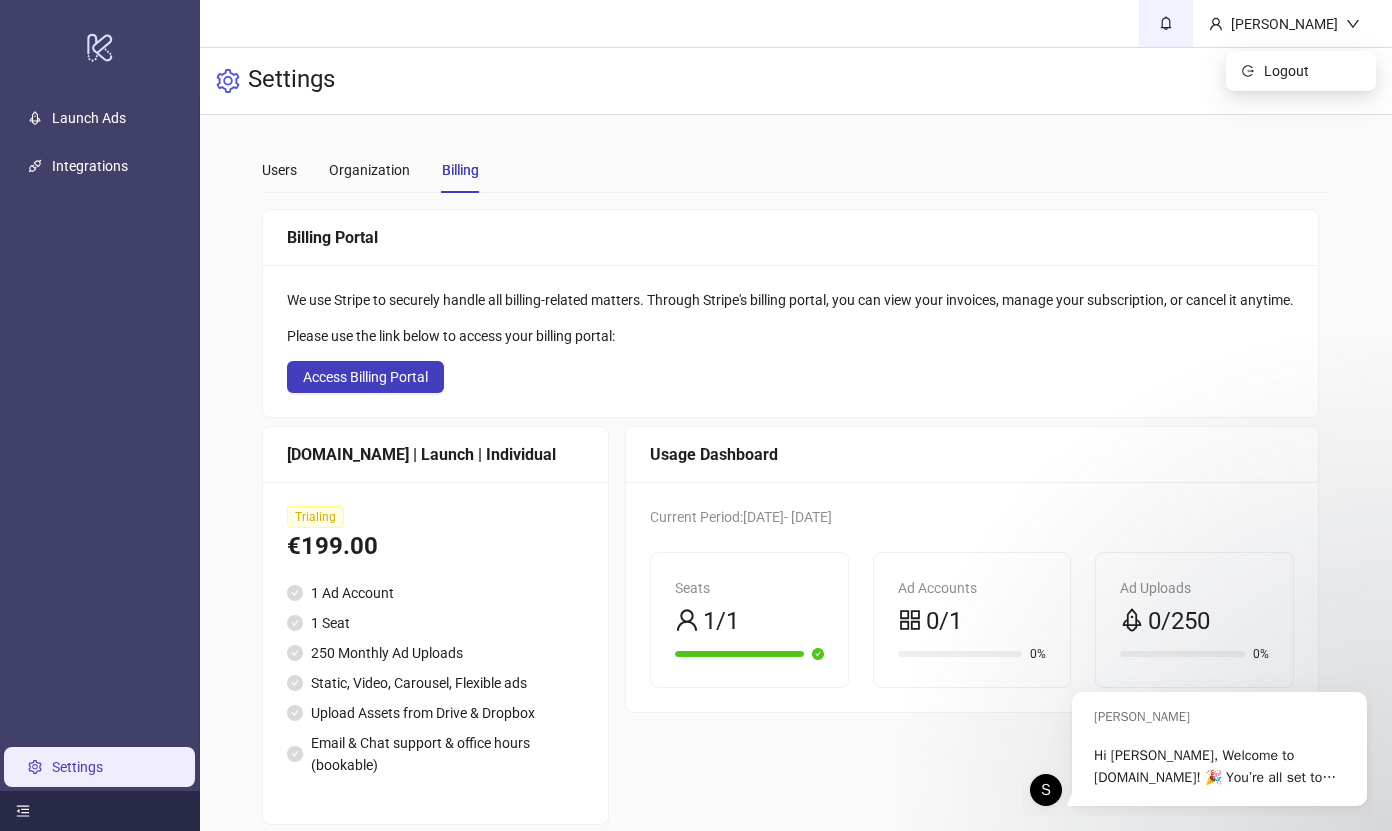 click at bounding box center (1166, 23) 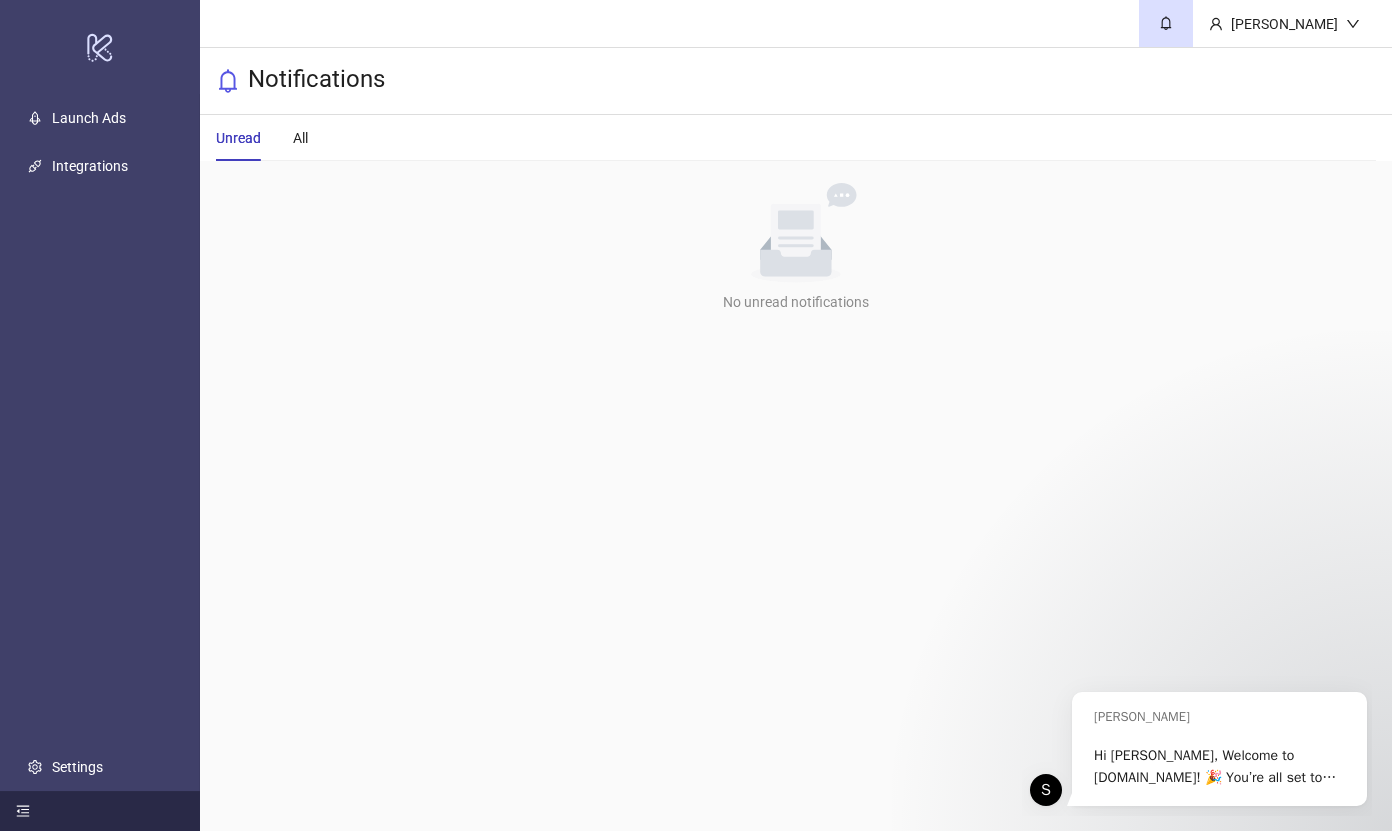 click on "Unread All" at bounding box center [262, 138] 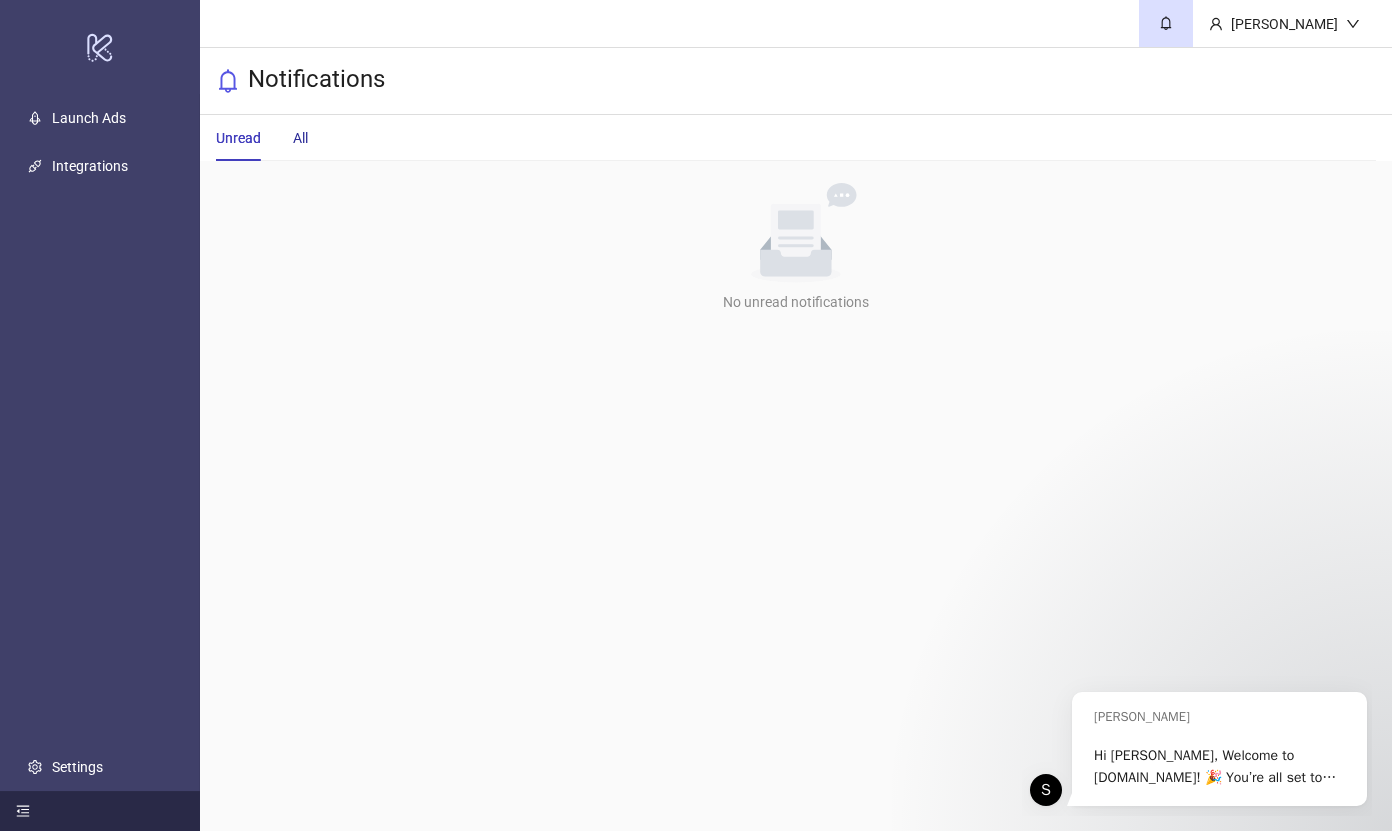 click on "All" at bounding box center (300, 138) 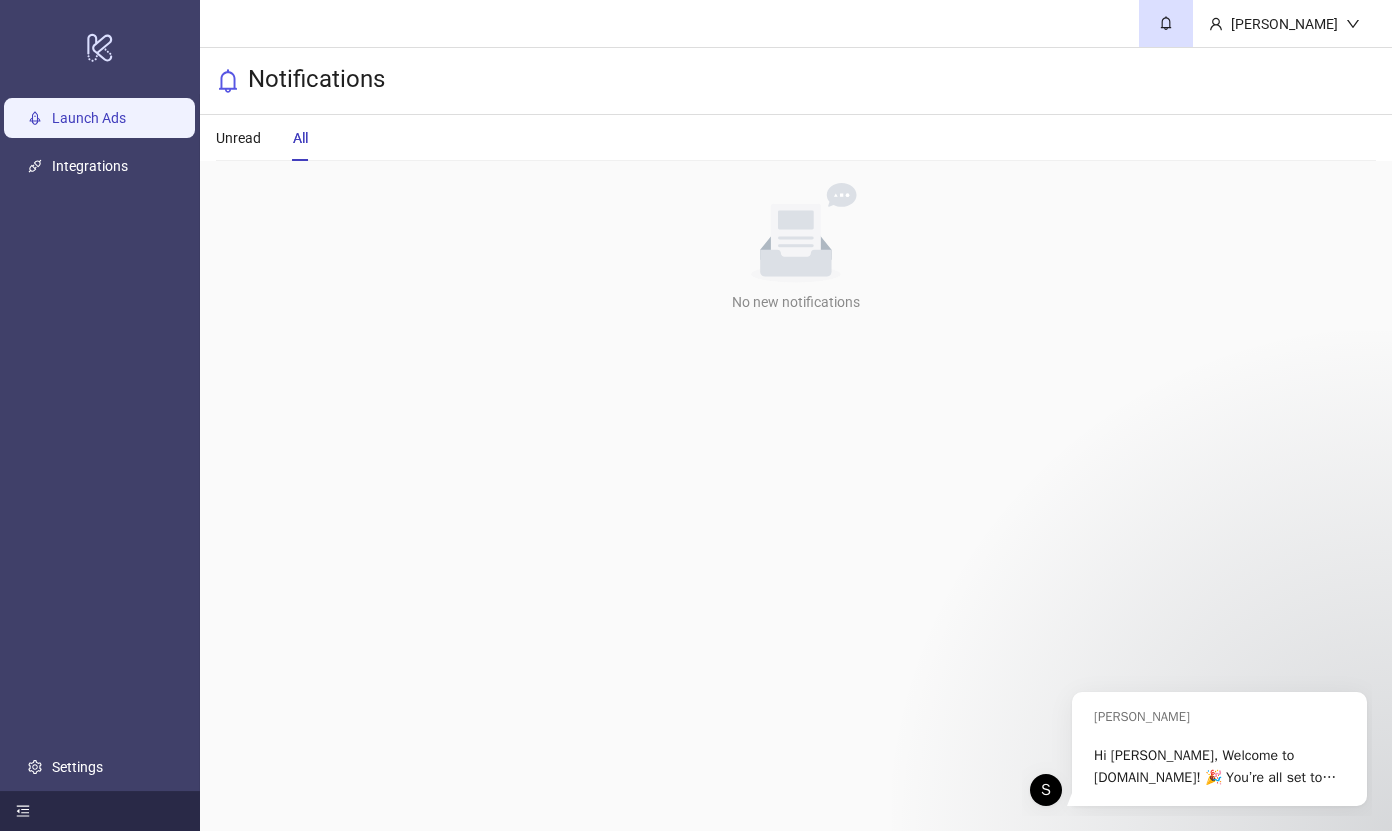 click on "Launch Ads" at bounding box center (89, 118) 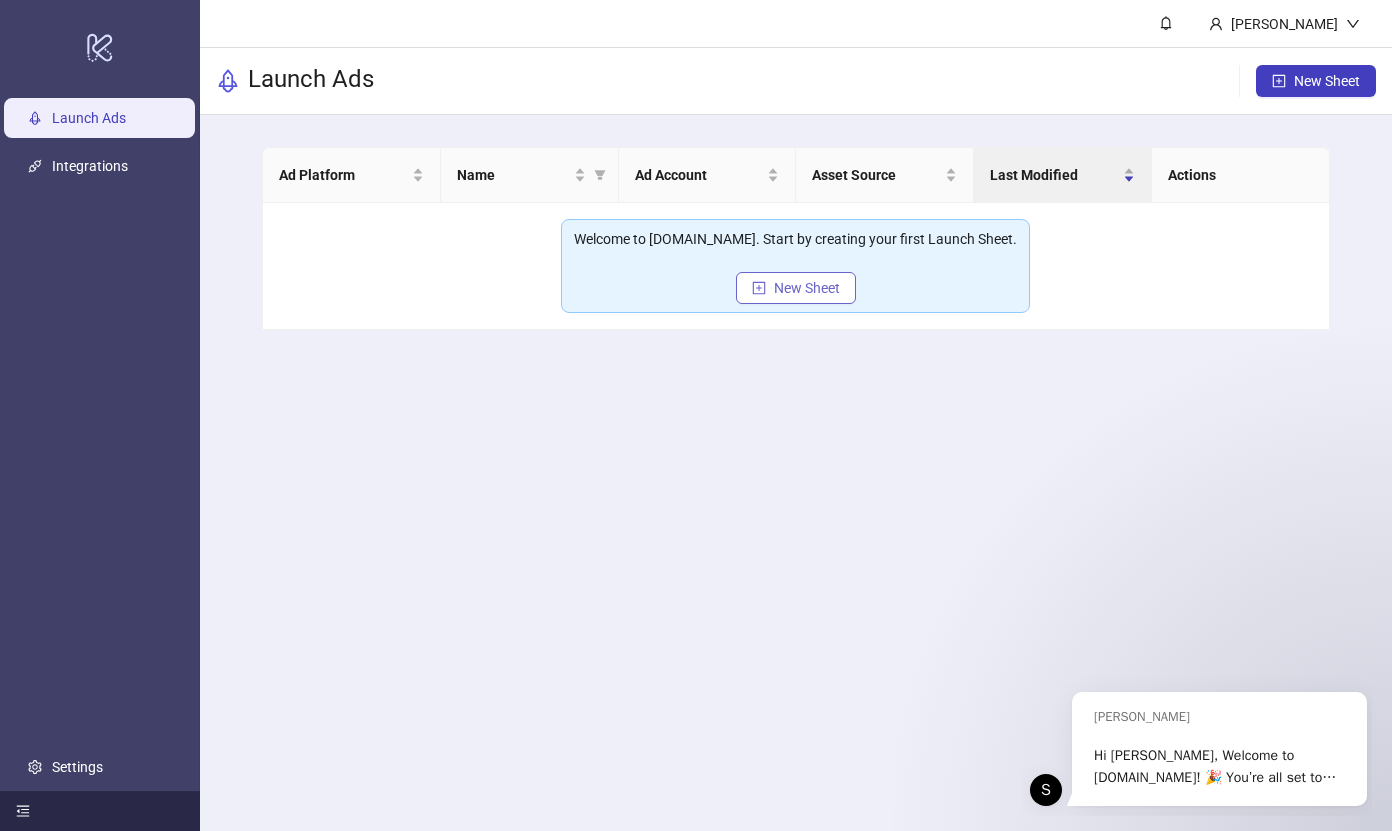 click on "New Sheet" at bounding box center [807, 288] 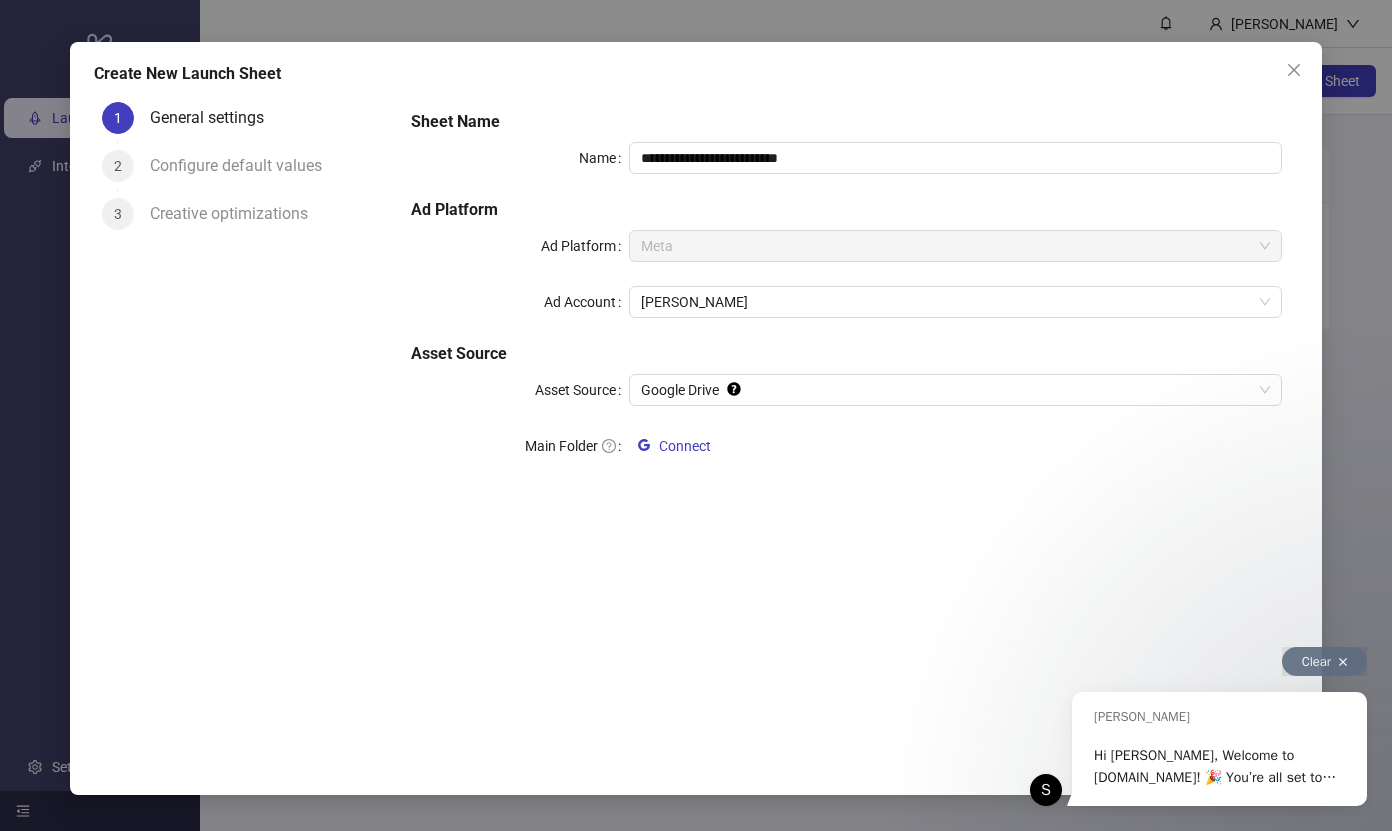 click at bounding box center [1343, 662] 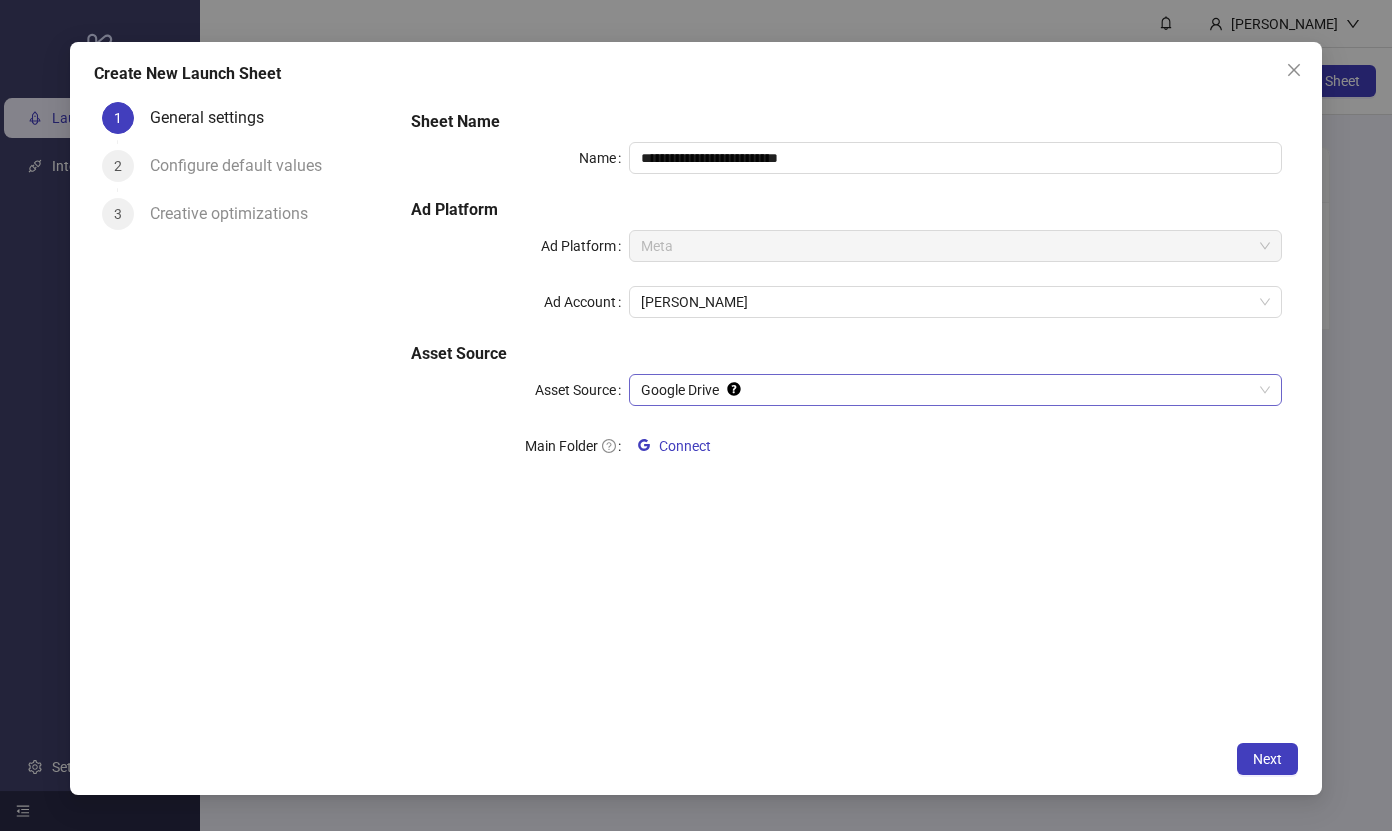 click on "Google Drive" at bounding box center [956, 390] 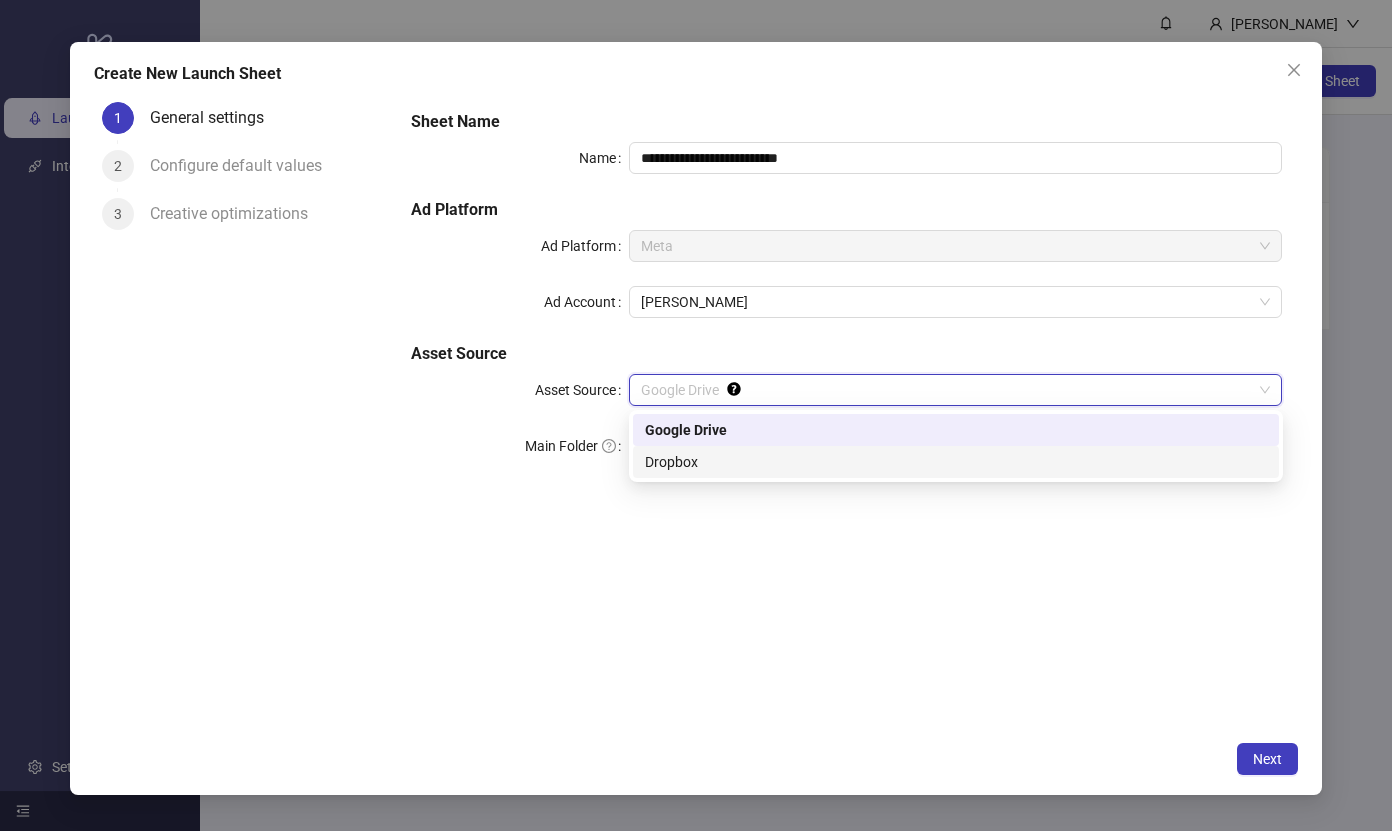click on "Dropbox" at bounding box center (956, 462) 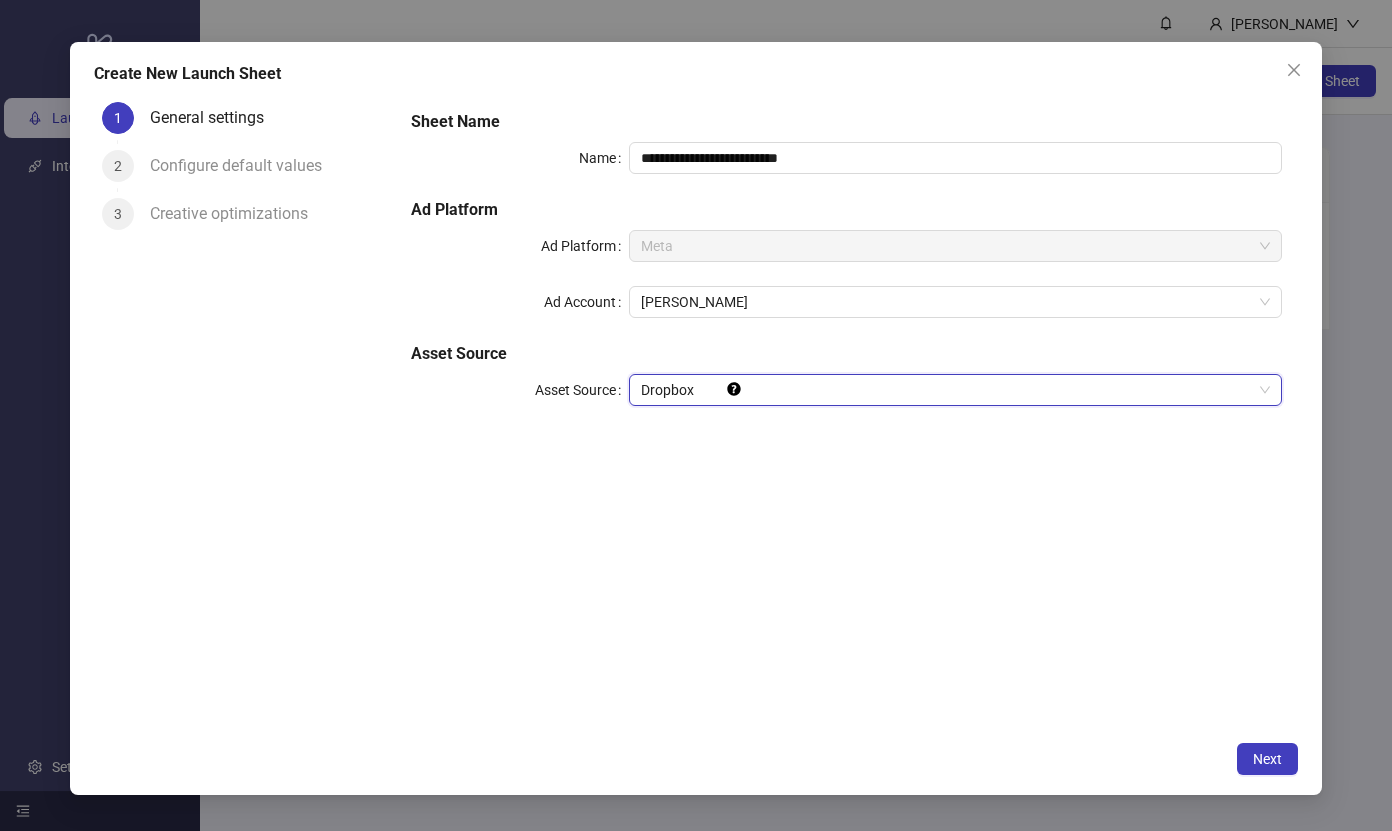 click on "Dropbox" at bounding box center (956, 390) 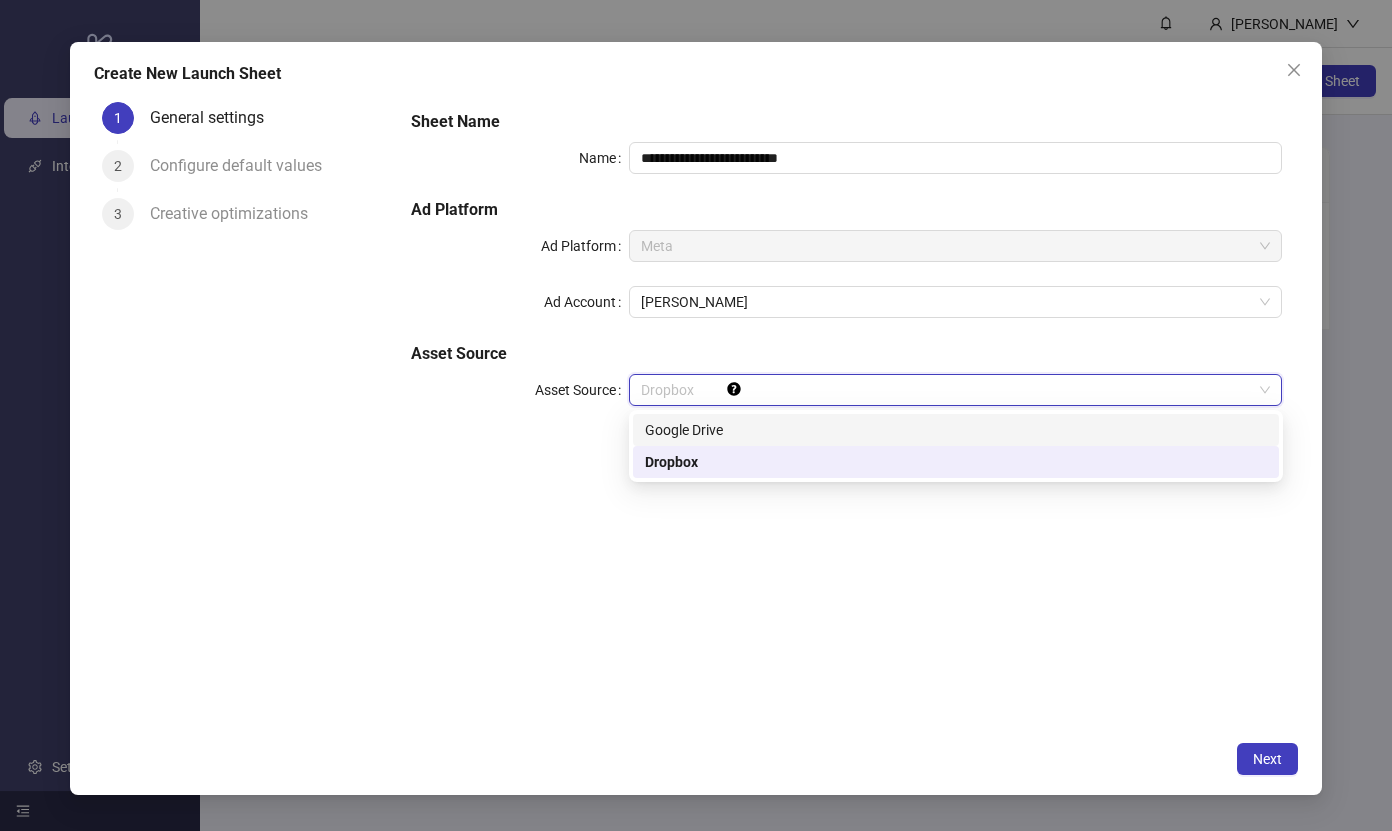 click on "Google Drive" at bounding box center [956, 430] 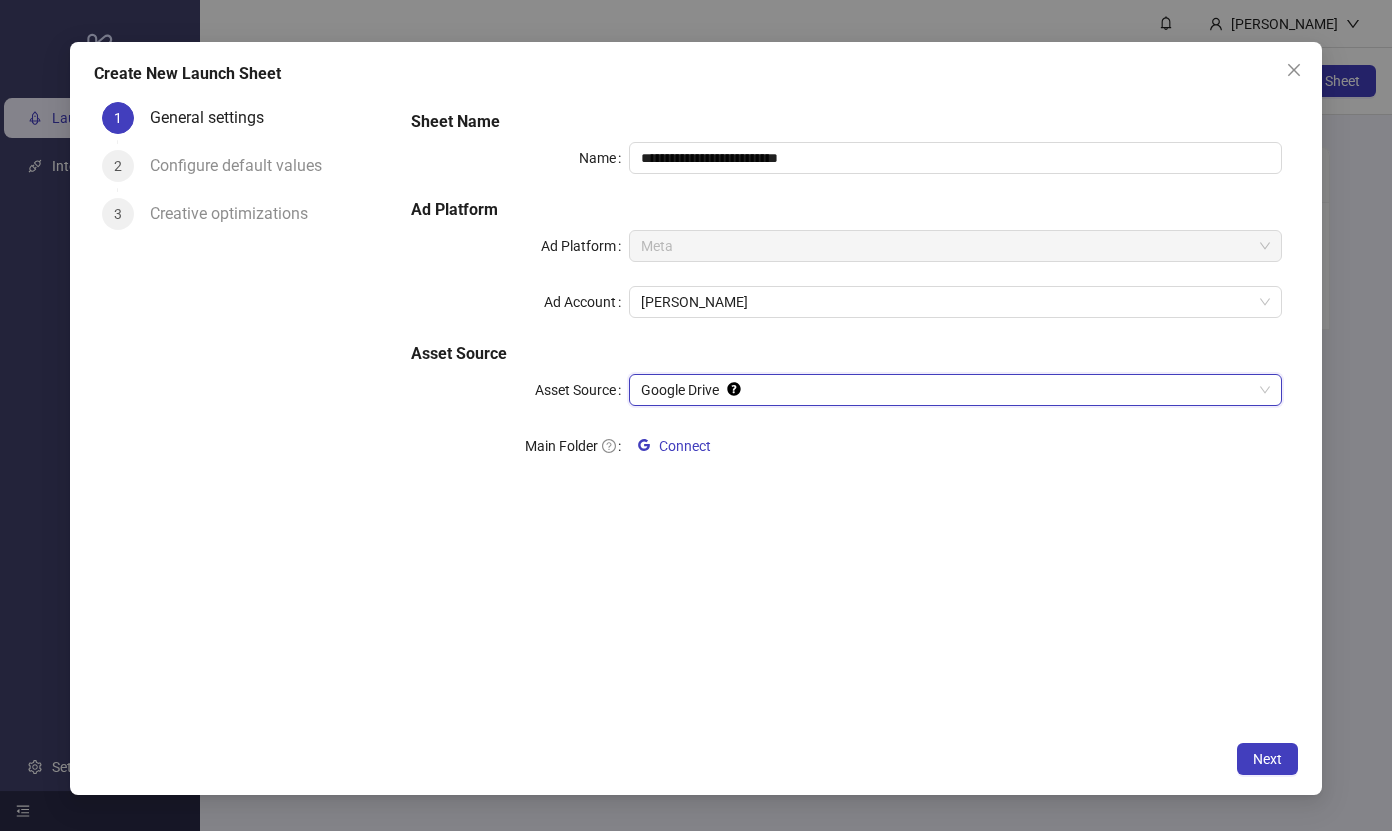 click on "Configure default values" at bounding box center [244, 166] 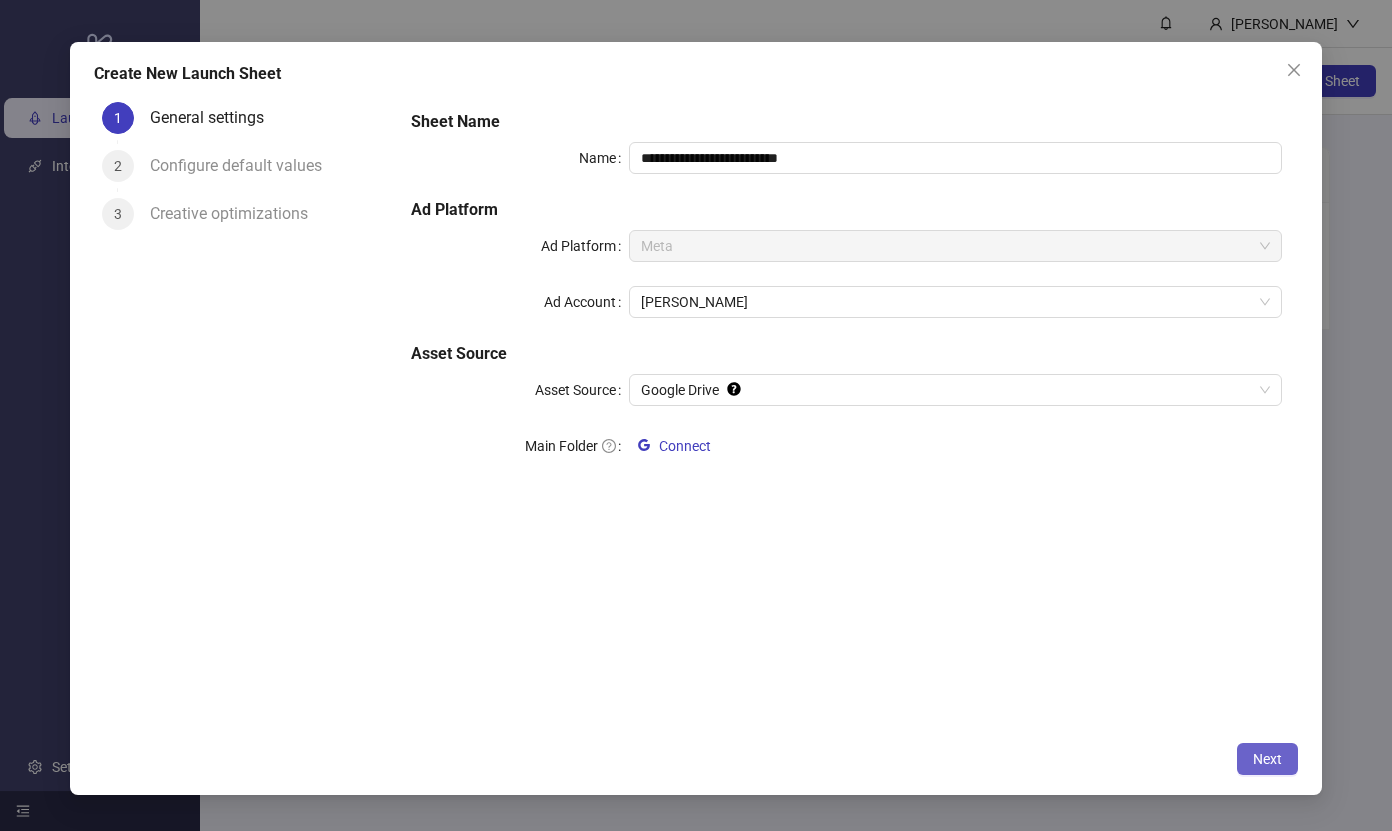 click on "Next" at bounding box center (1267, 759) 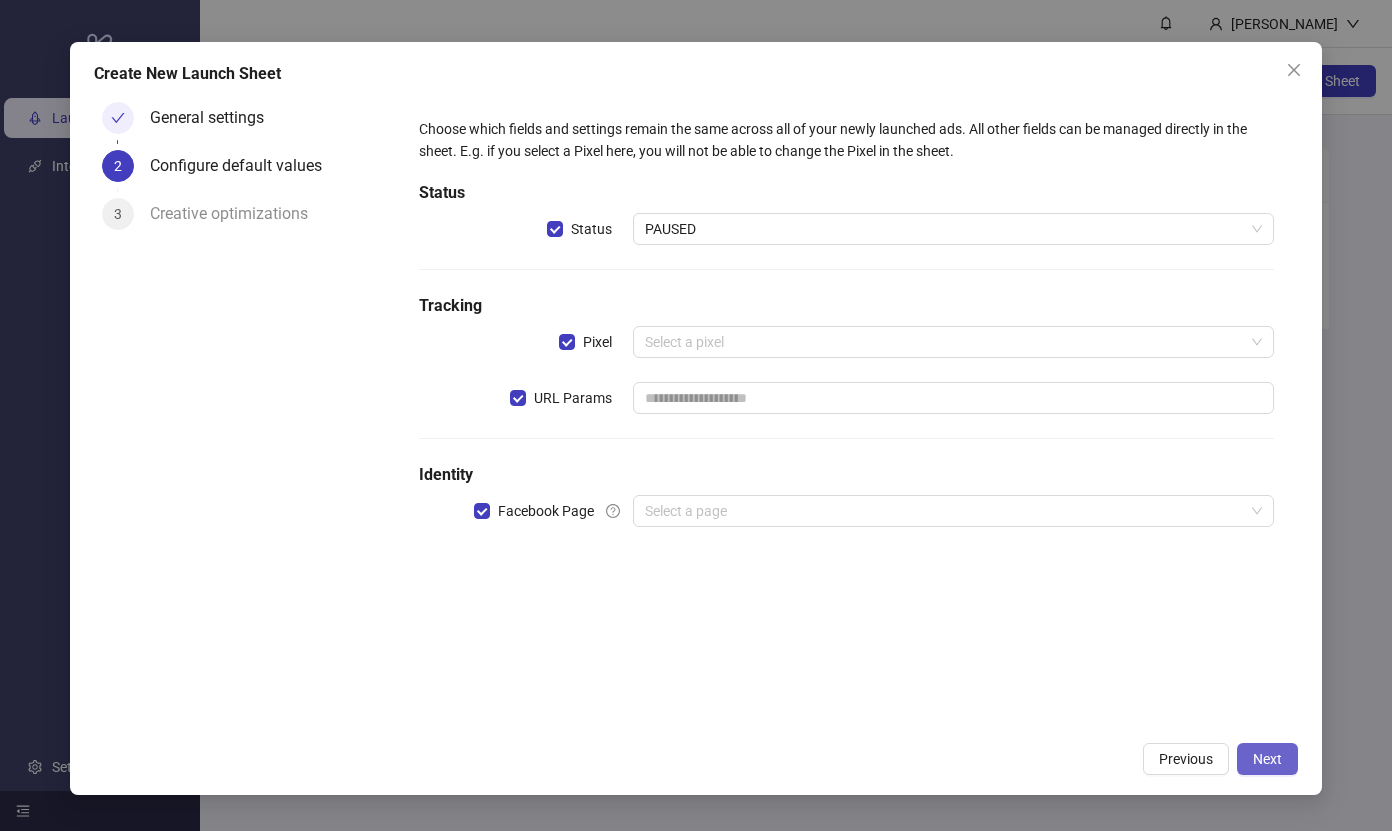 type 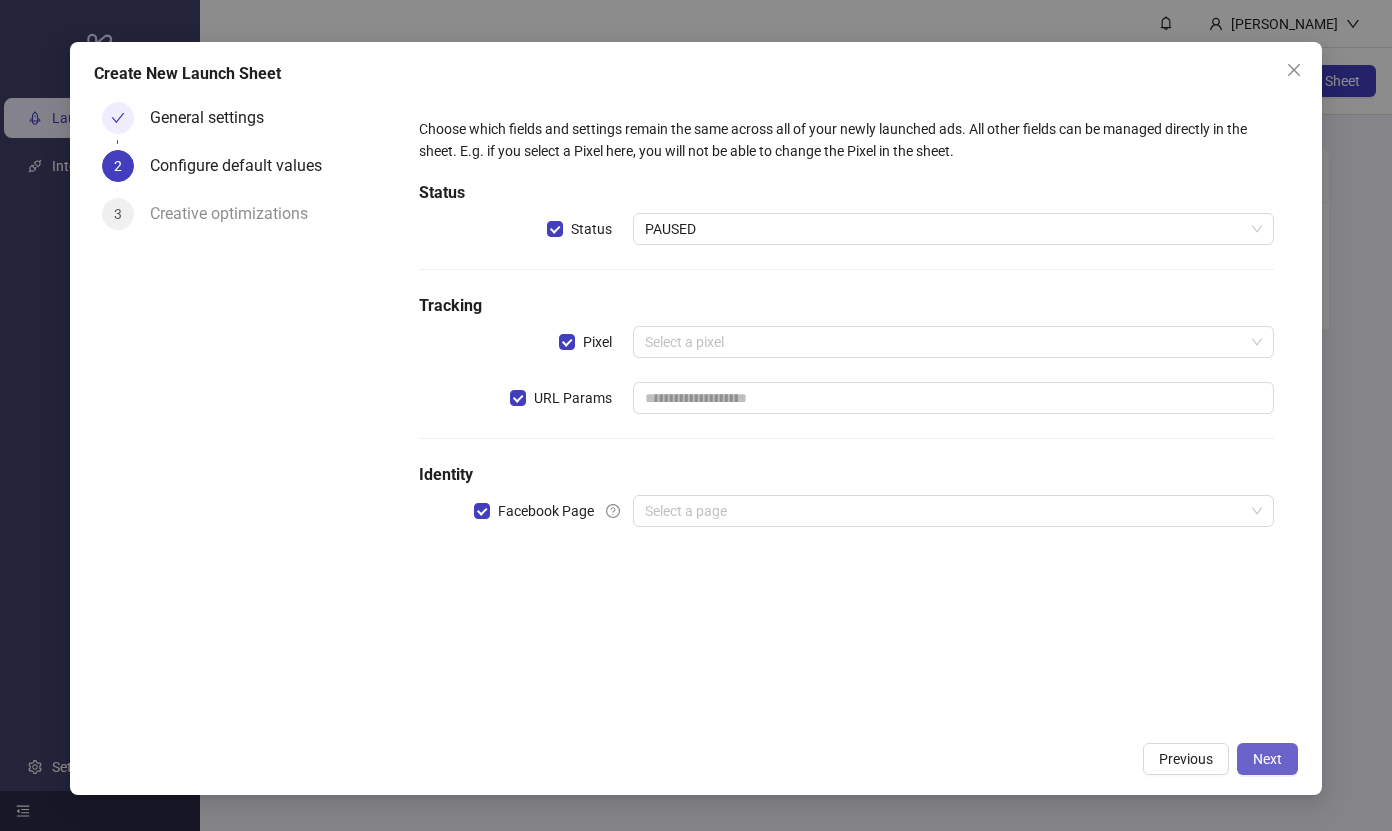 click on "Next" at bounding box center [1267, 759] 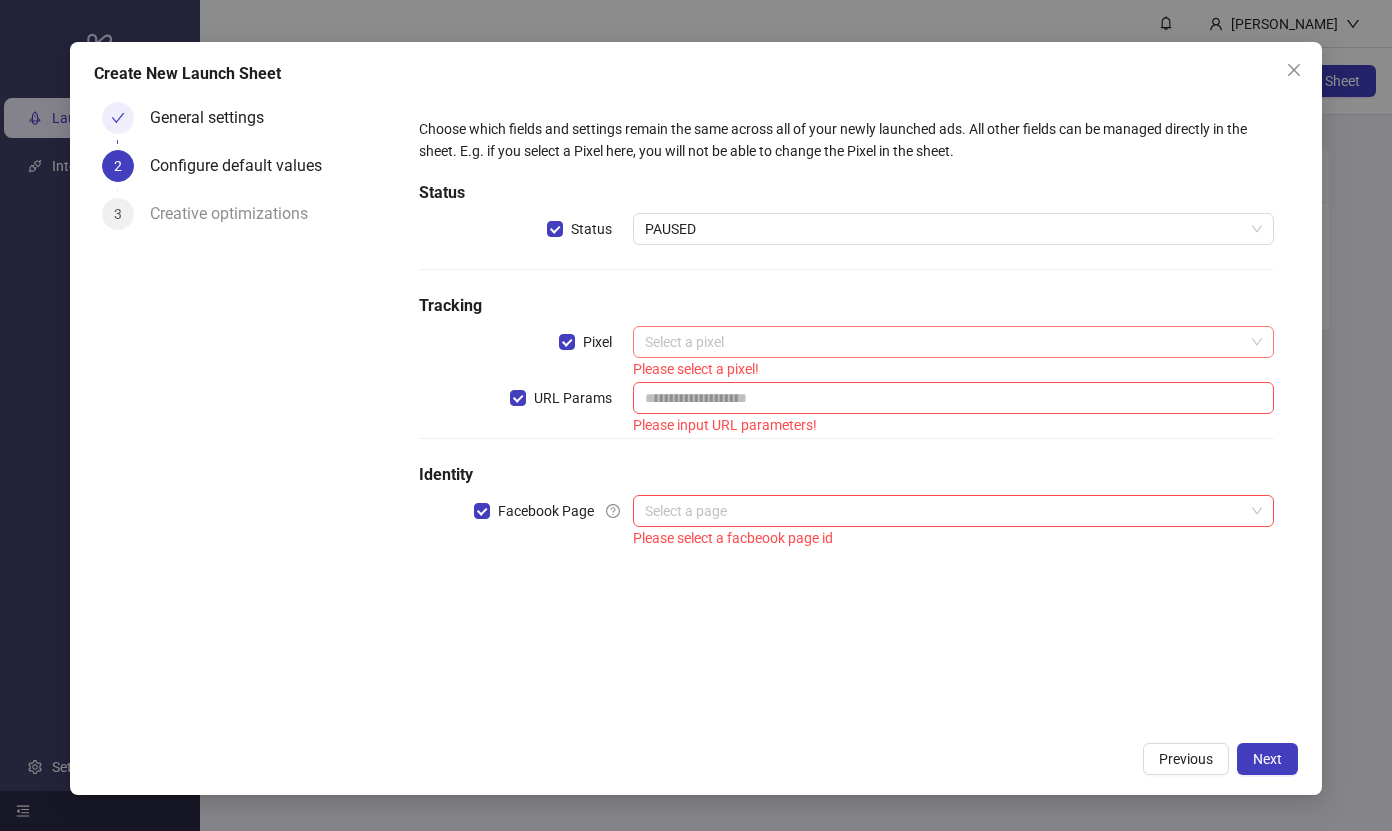 click at bounding box center (945, 342) 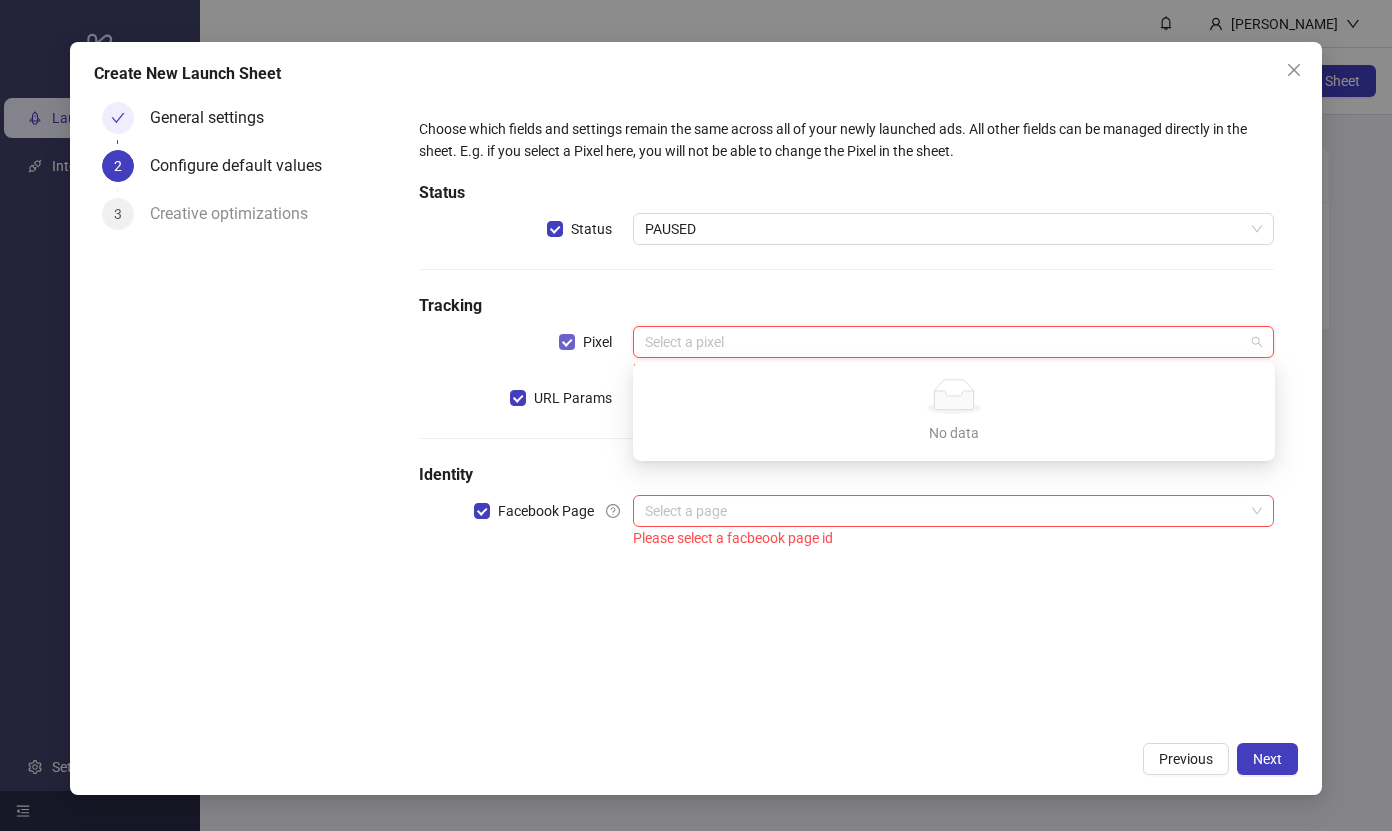 click on "Pixel" at bounding box center (597, 342) 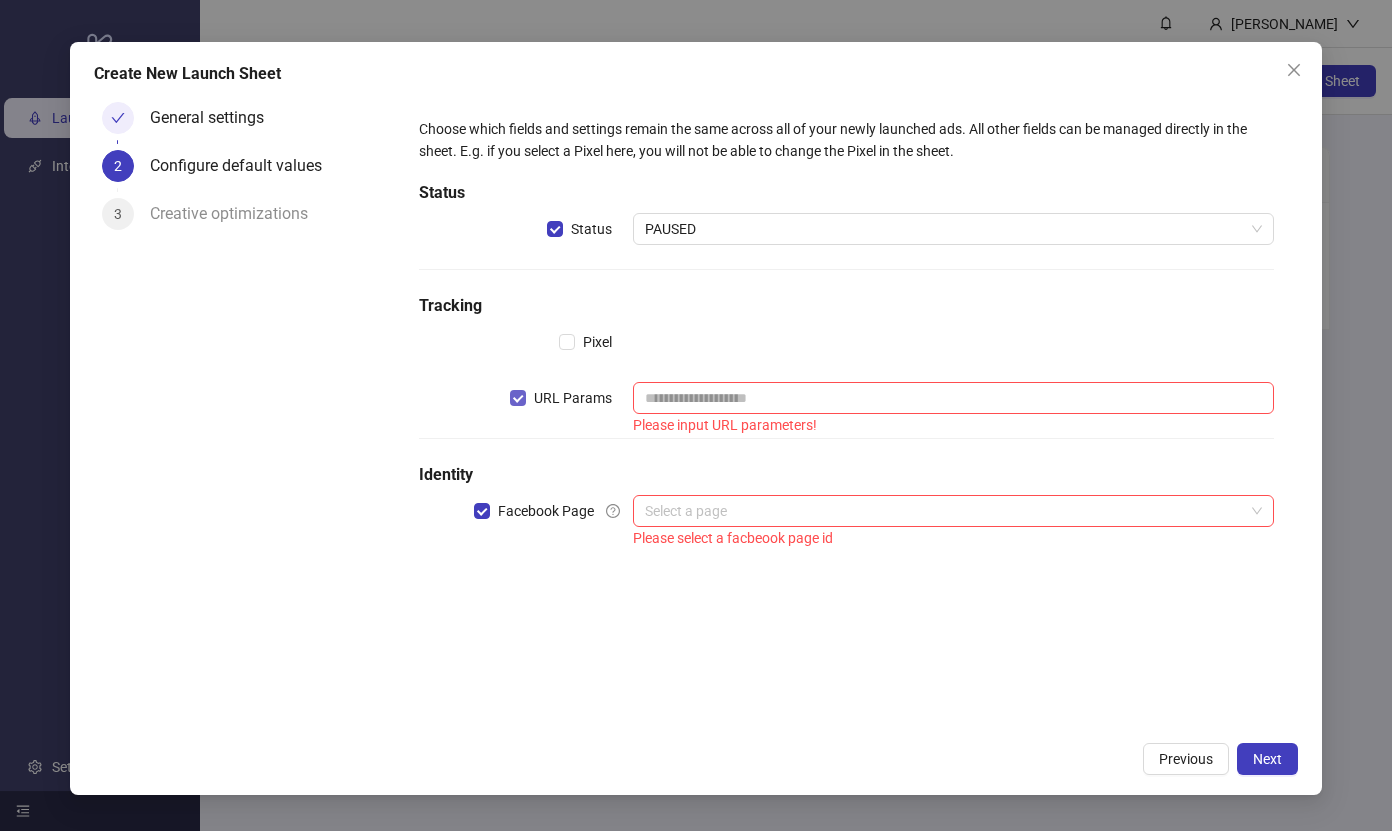 click on "URL Params" at bounding box center (573, 398) 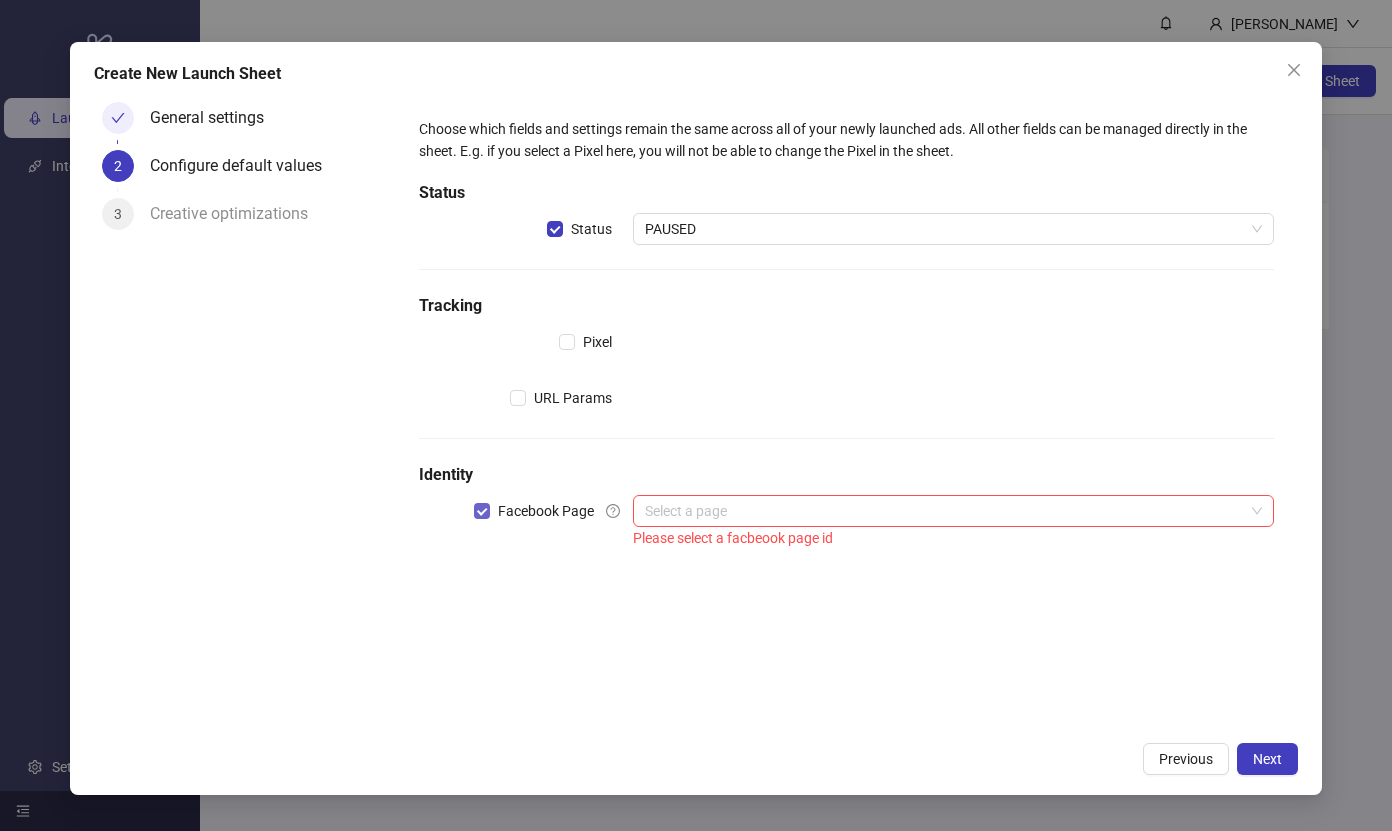click on "Facebook Page" at bounding box center [546, 511] 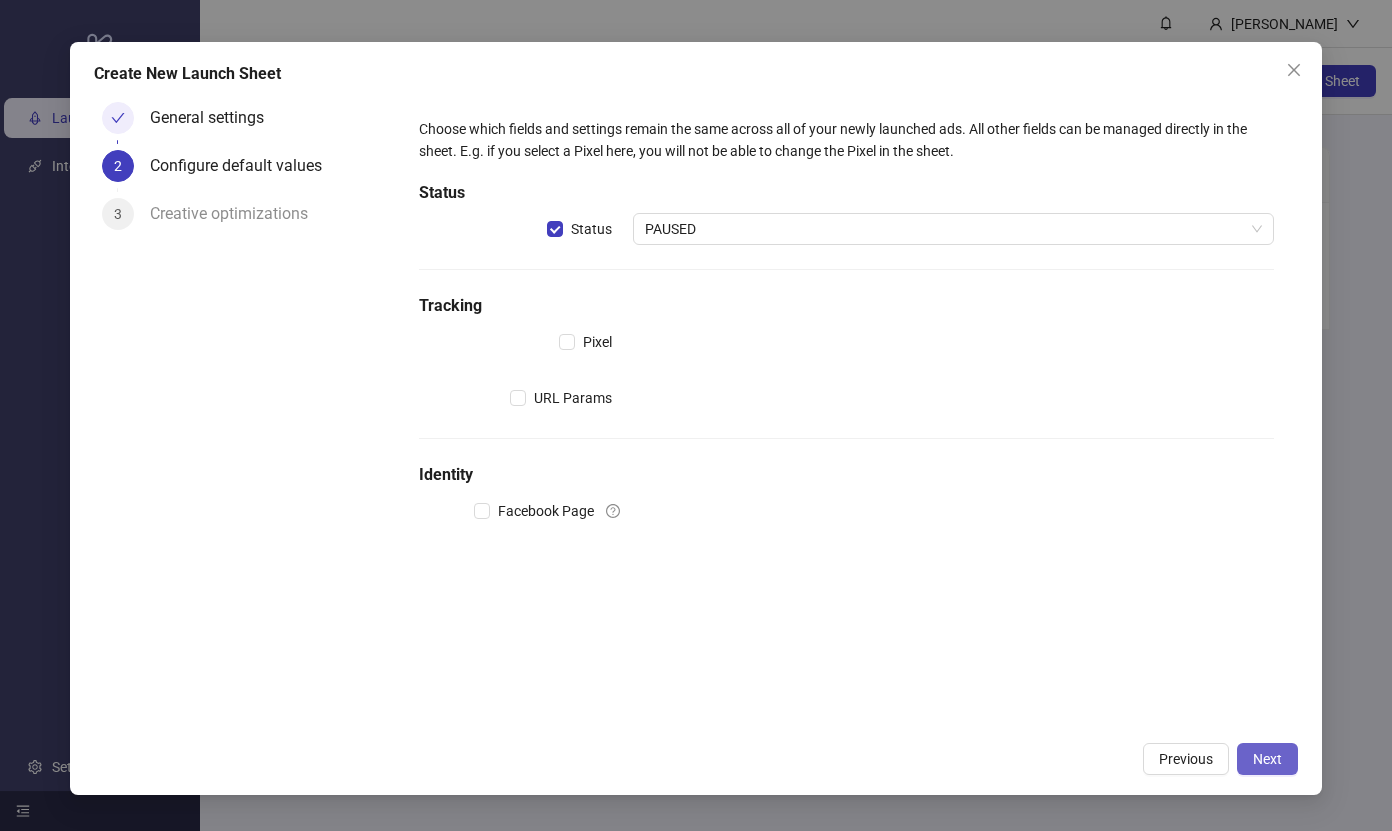 click on "Next" at bounding box center (1267, 759) 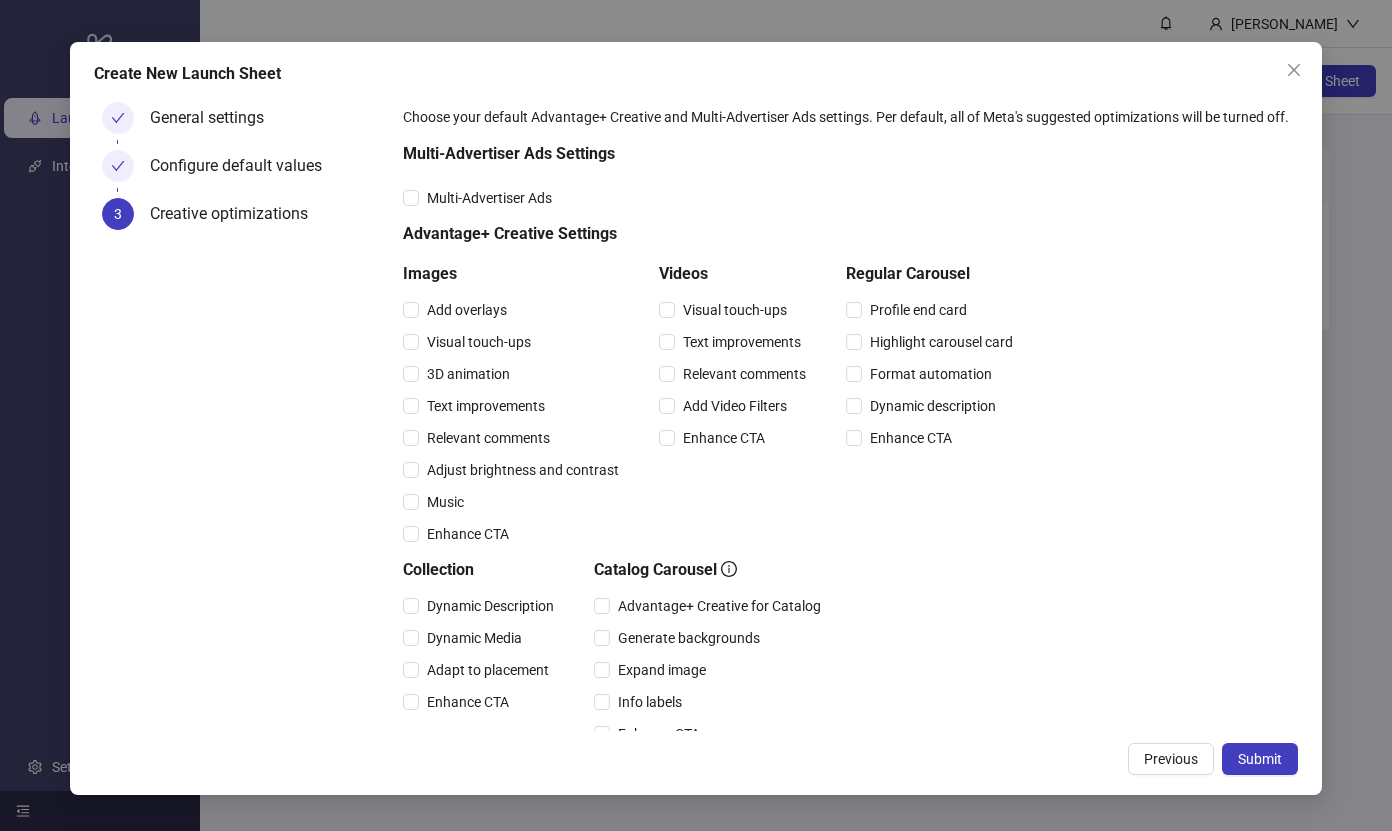 scroll, scrollTop: 0, scrollLeft: 0, axis: both 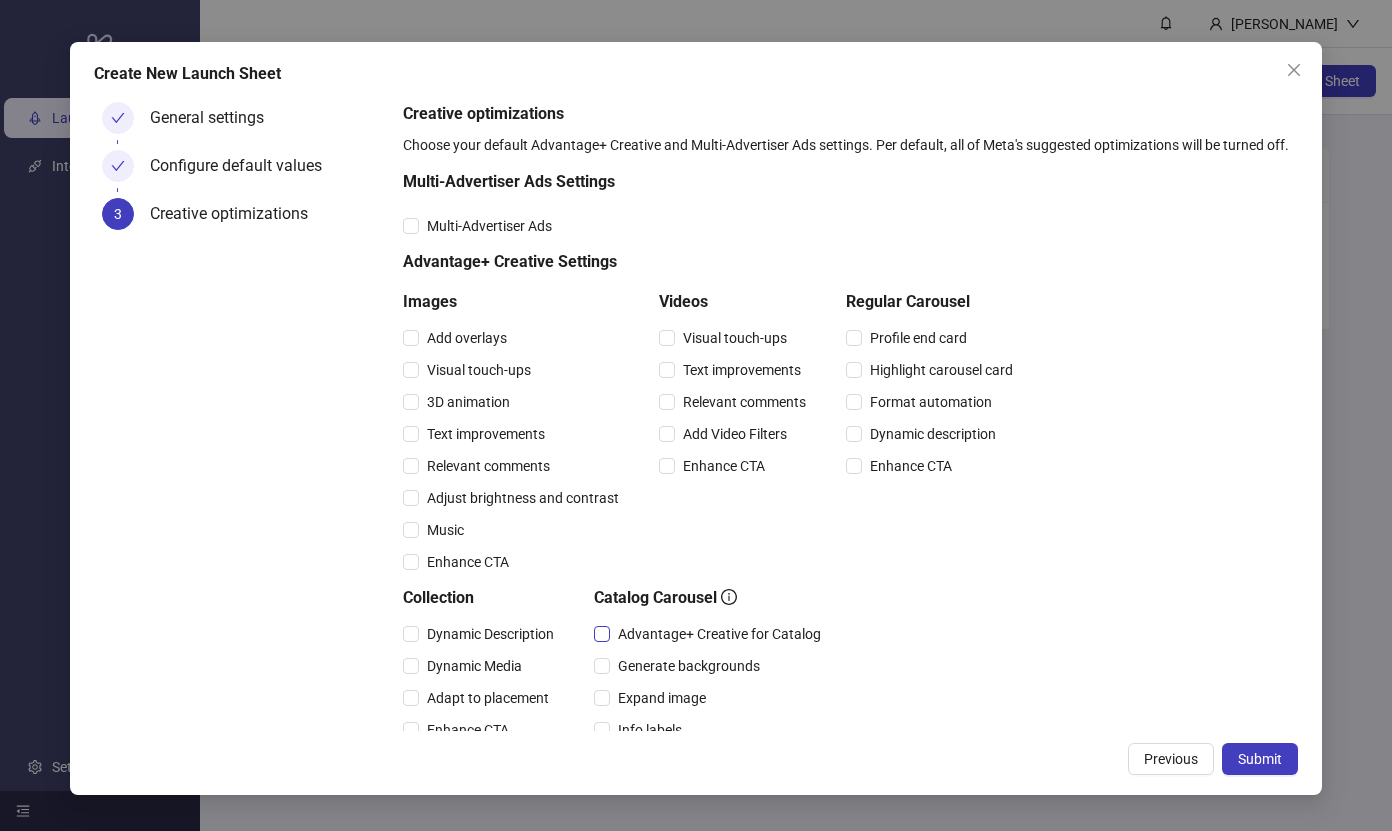 click on "Advantage+ Creative for Catalog" at bounding box center [719, 634] 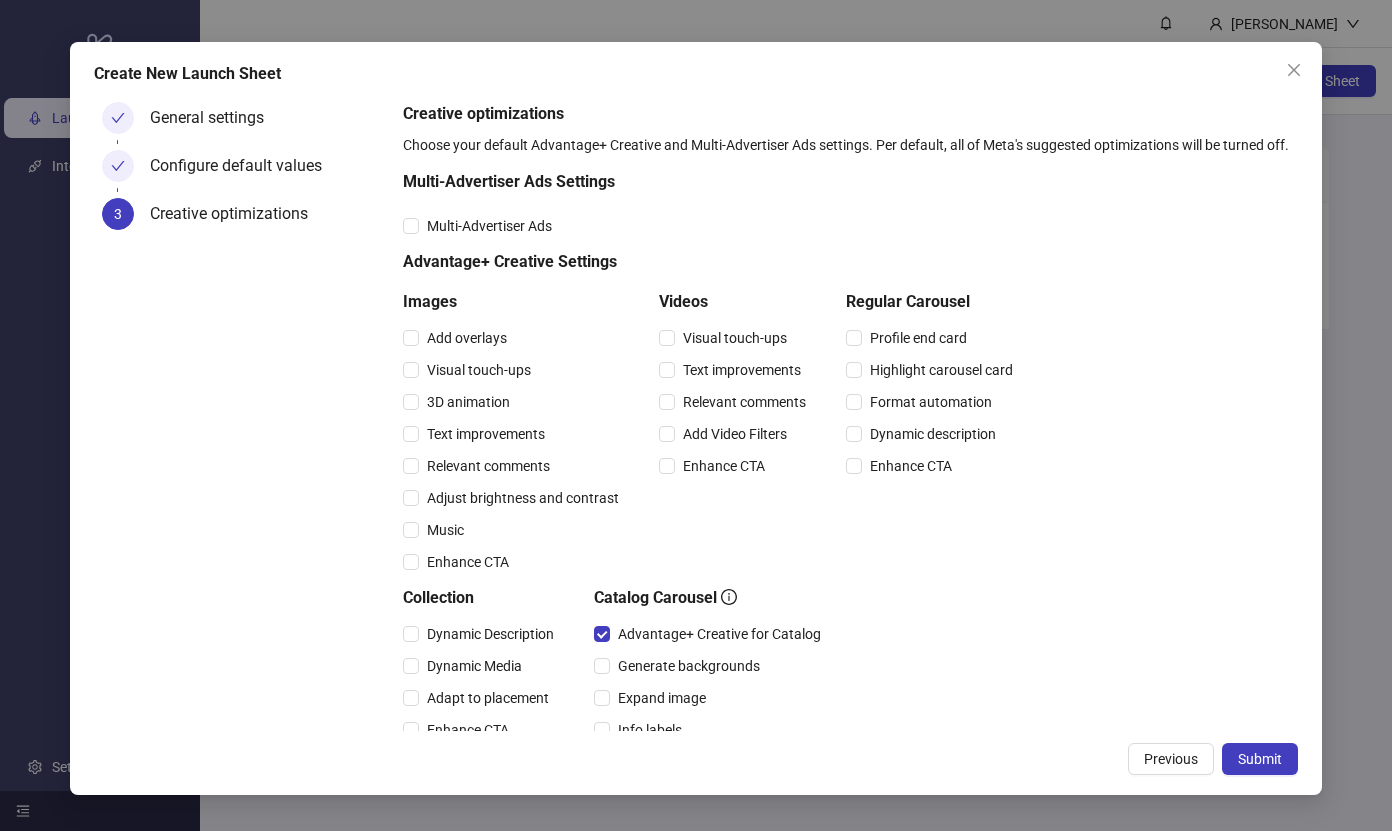 click on "Dynamic Media" at bounding box center (482, 666) 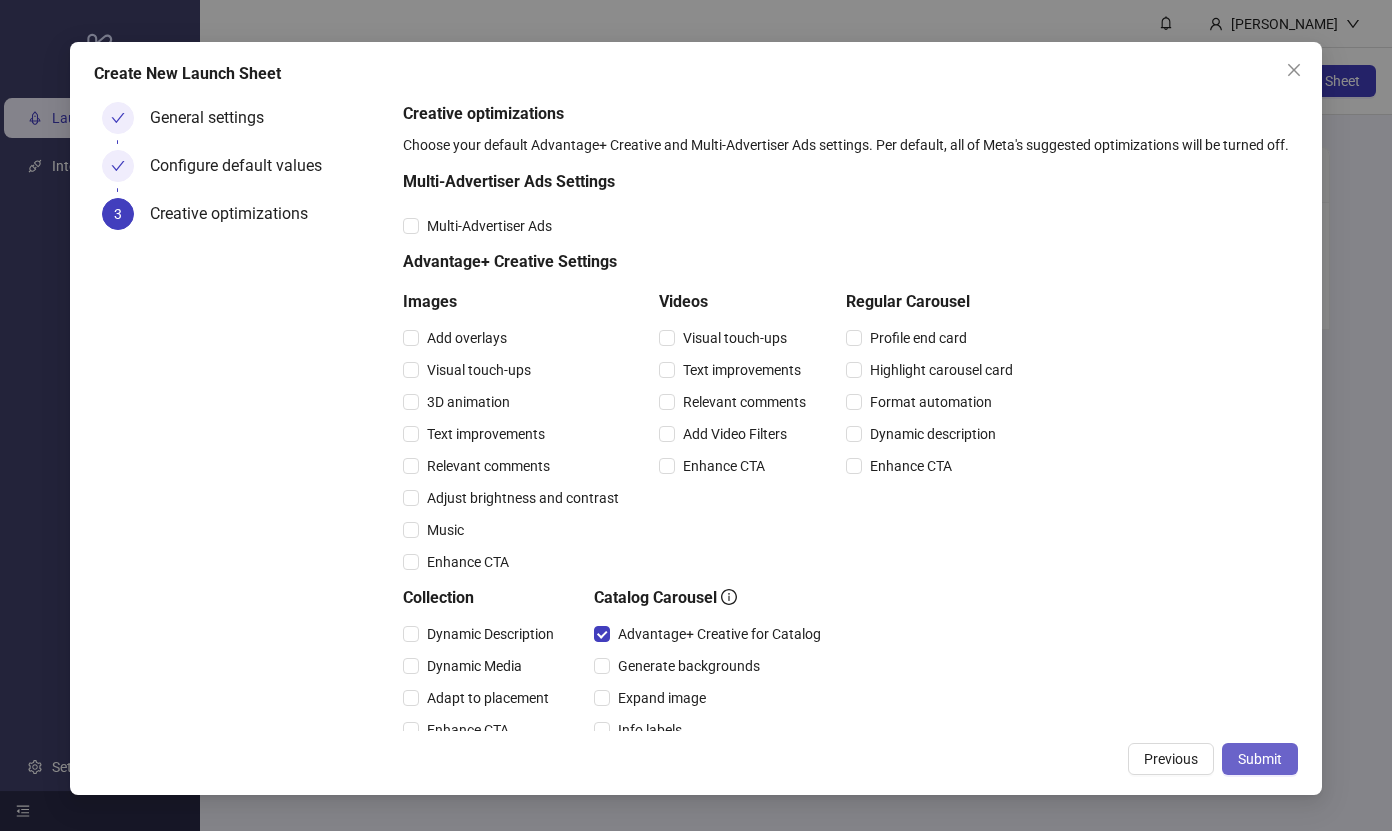 click on "Submit" at bounding box center (1260, 759) 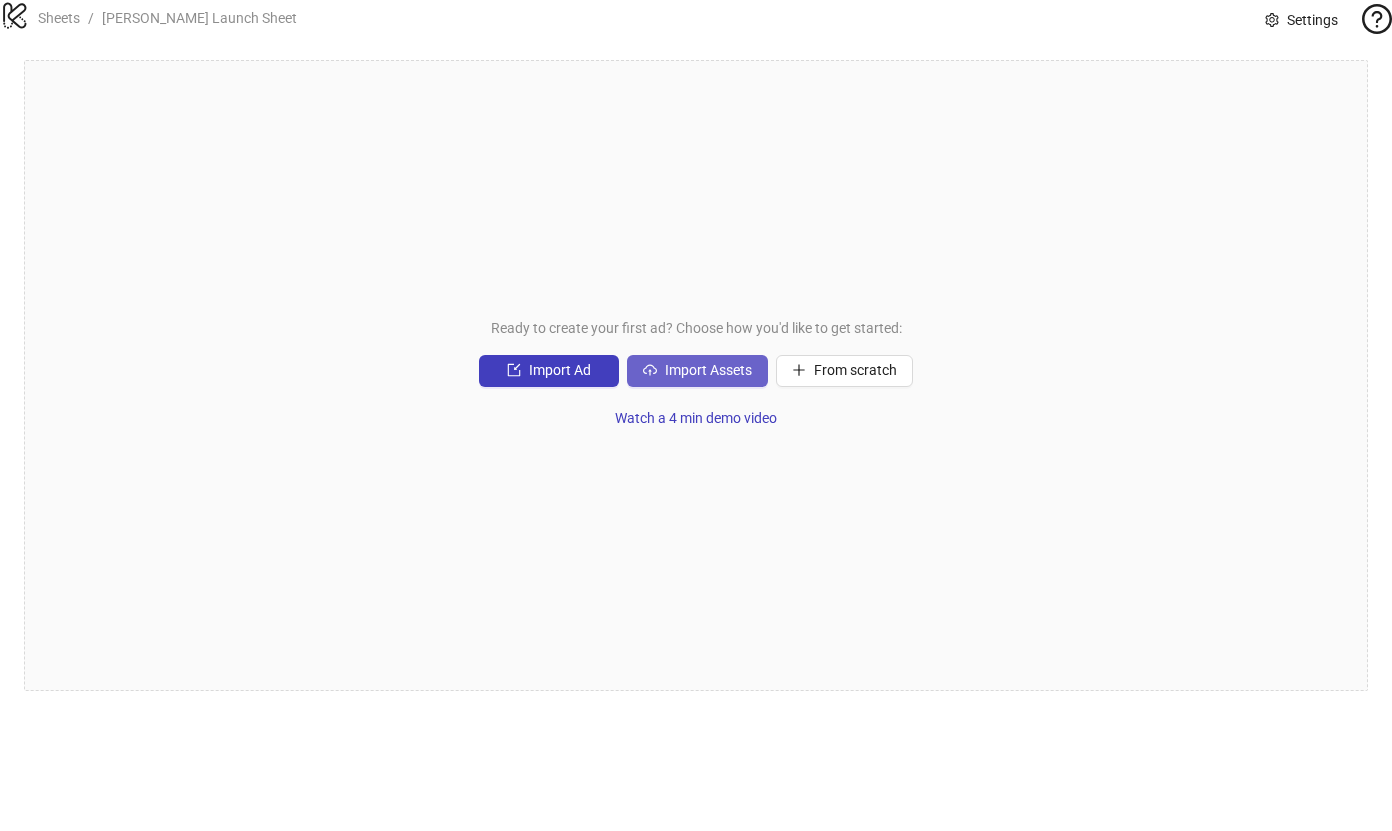 click on "Import Assets" at bounding box center [708, 370] 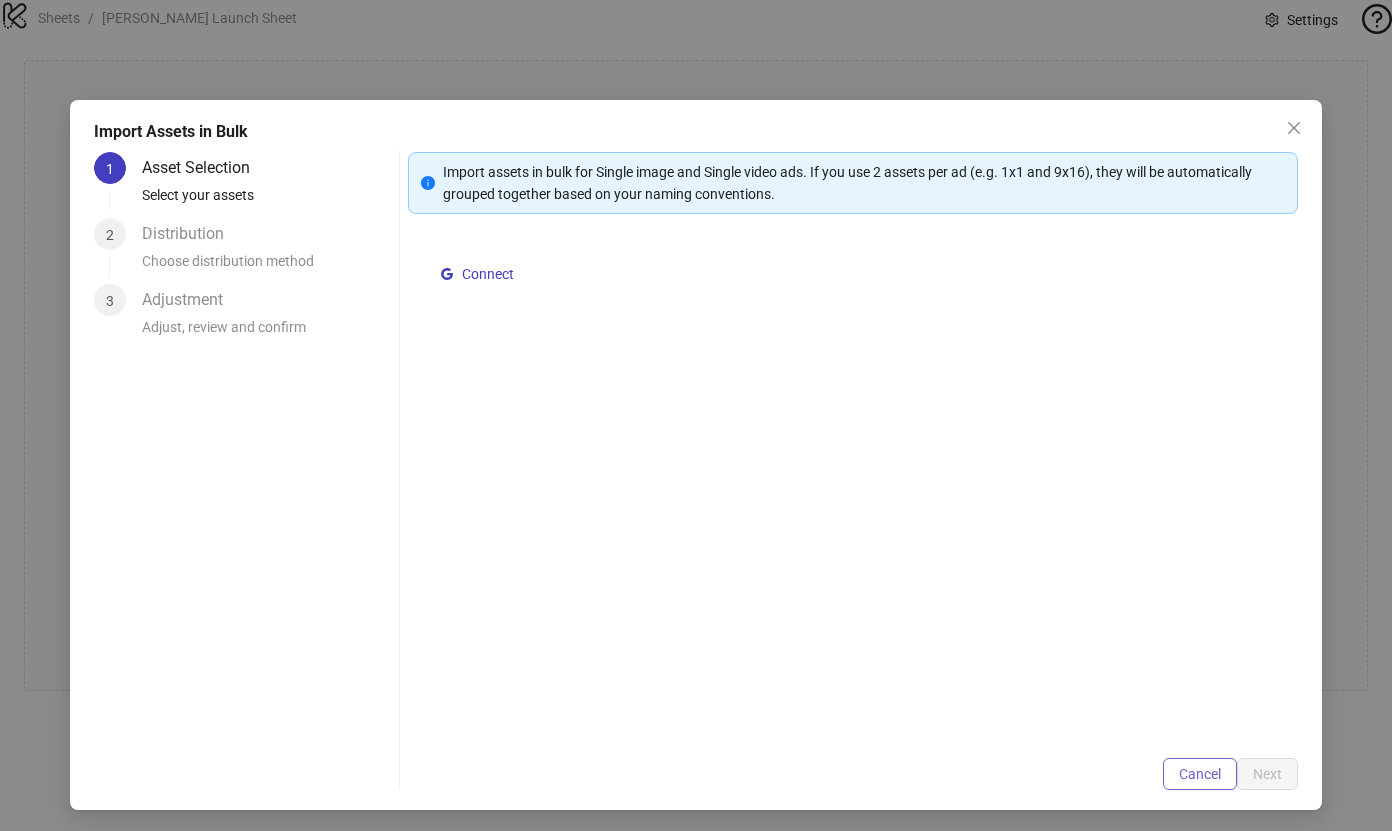 click on "Cancel" at bounding box center [1200, 774] 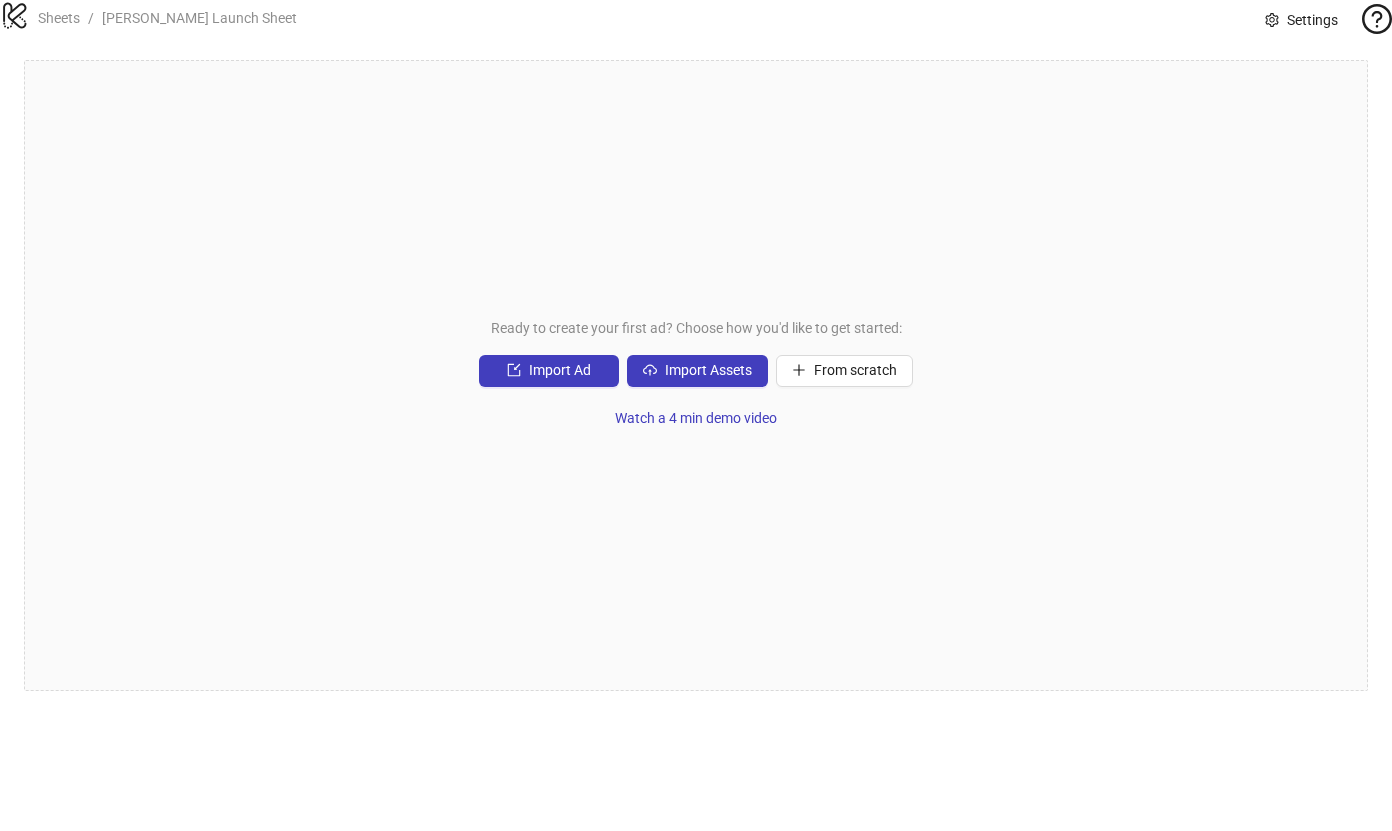 click on "Ready to create your first ad? Choose how you'd like to get started: Import Ad Import Assets From scratch Watch a 4 min demo video" at bounding box center [696, 375] 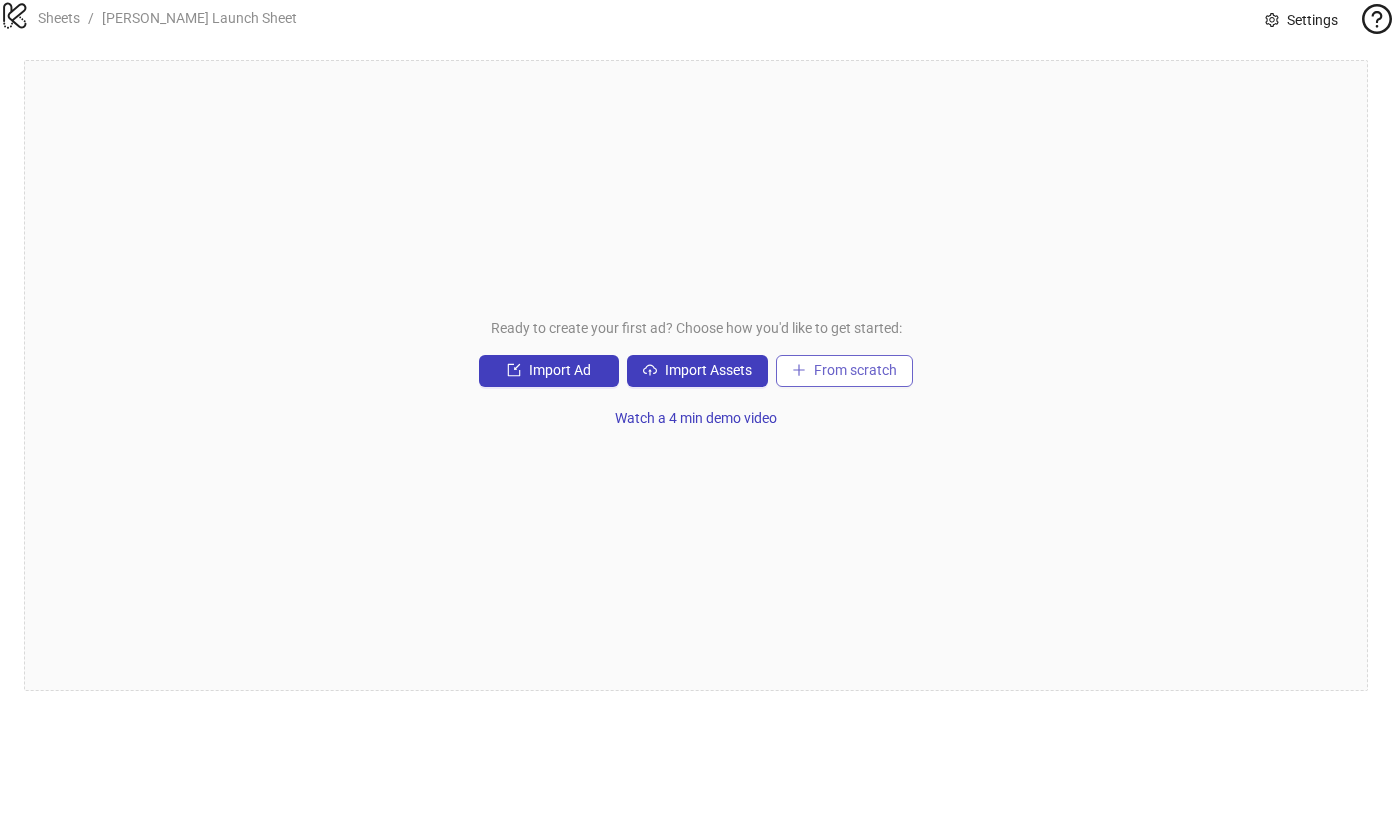 click on "From scratch" at bounding box center (844, 371) 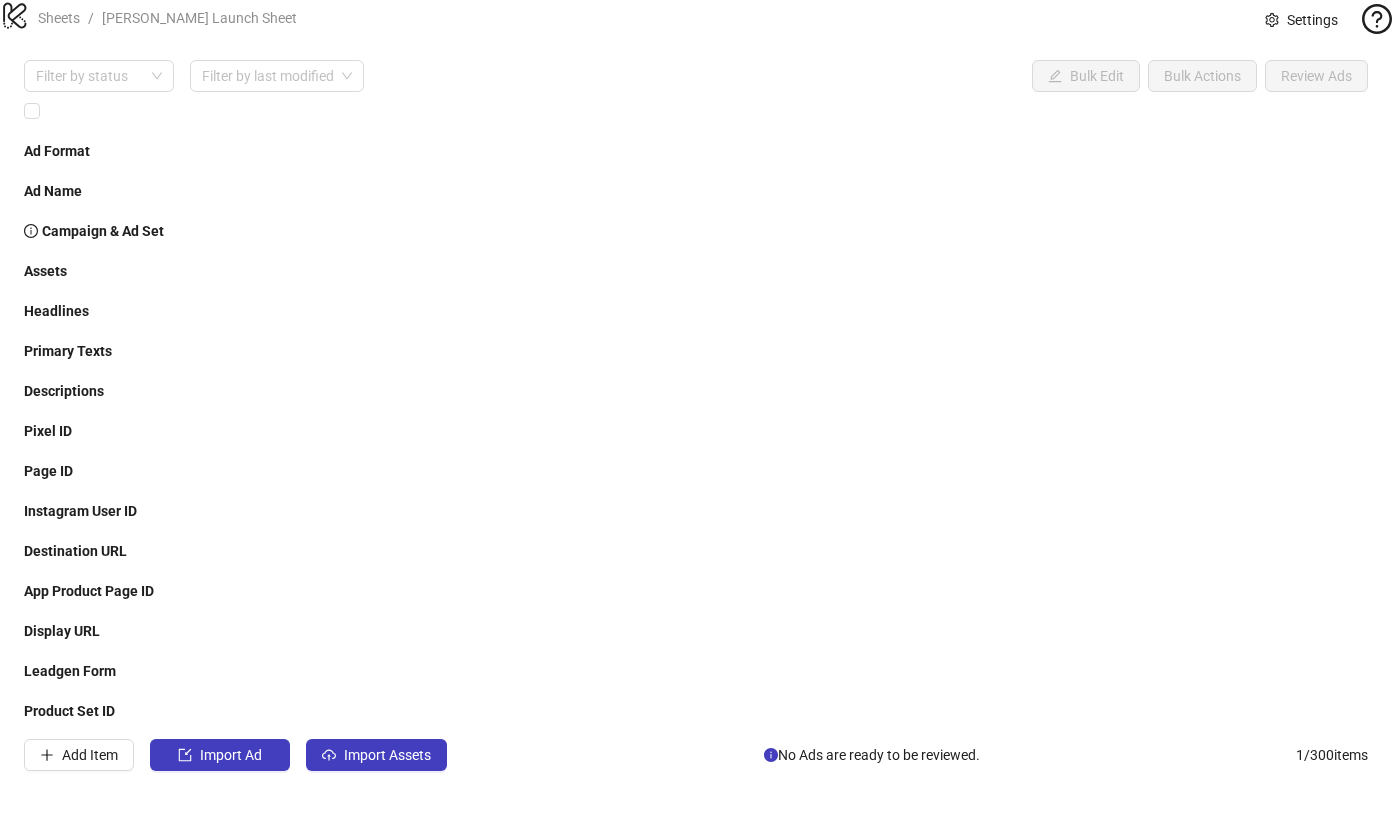 click at bounding box center [794, 895] 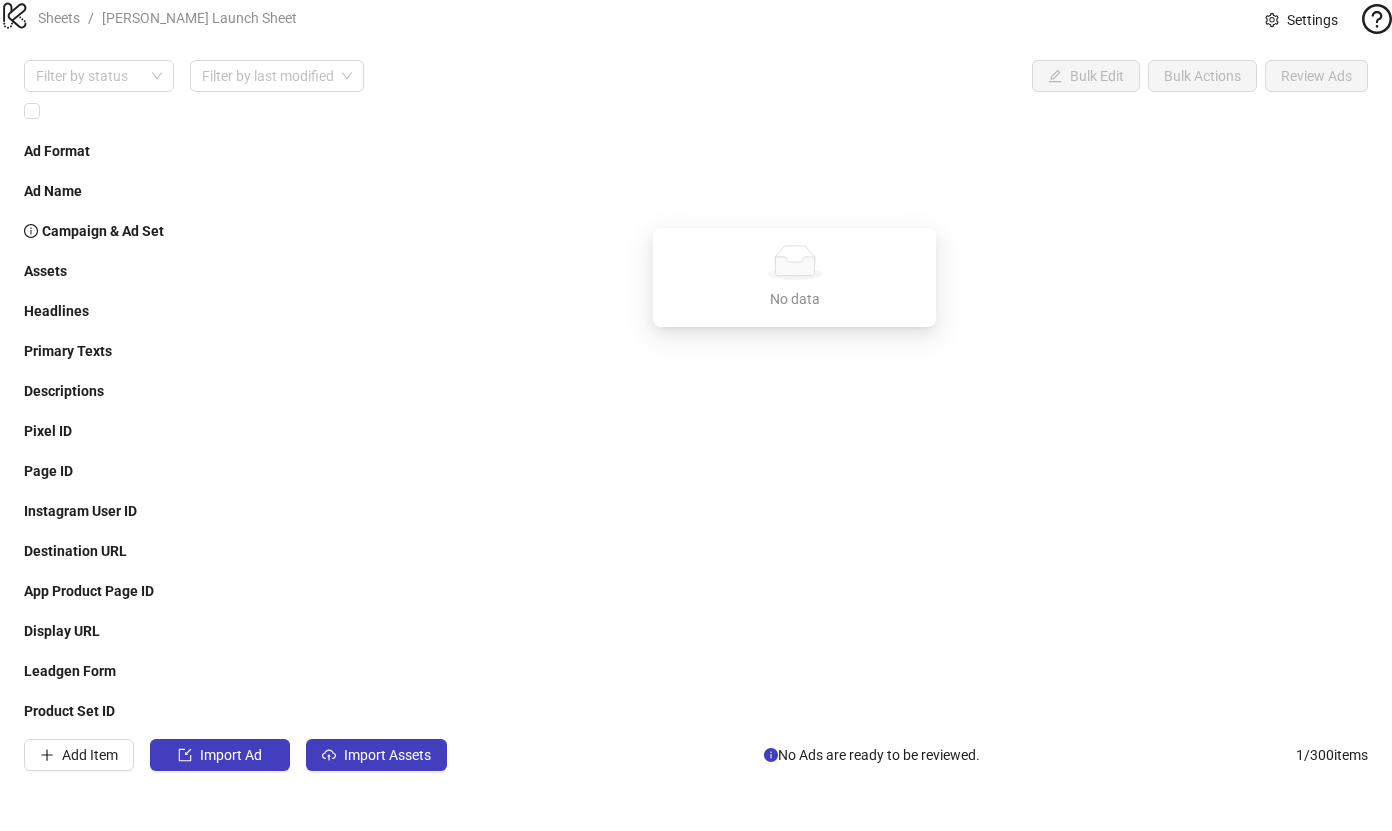 click at bounding box center [785, 876] 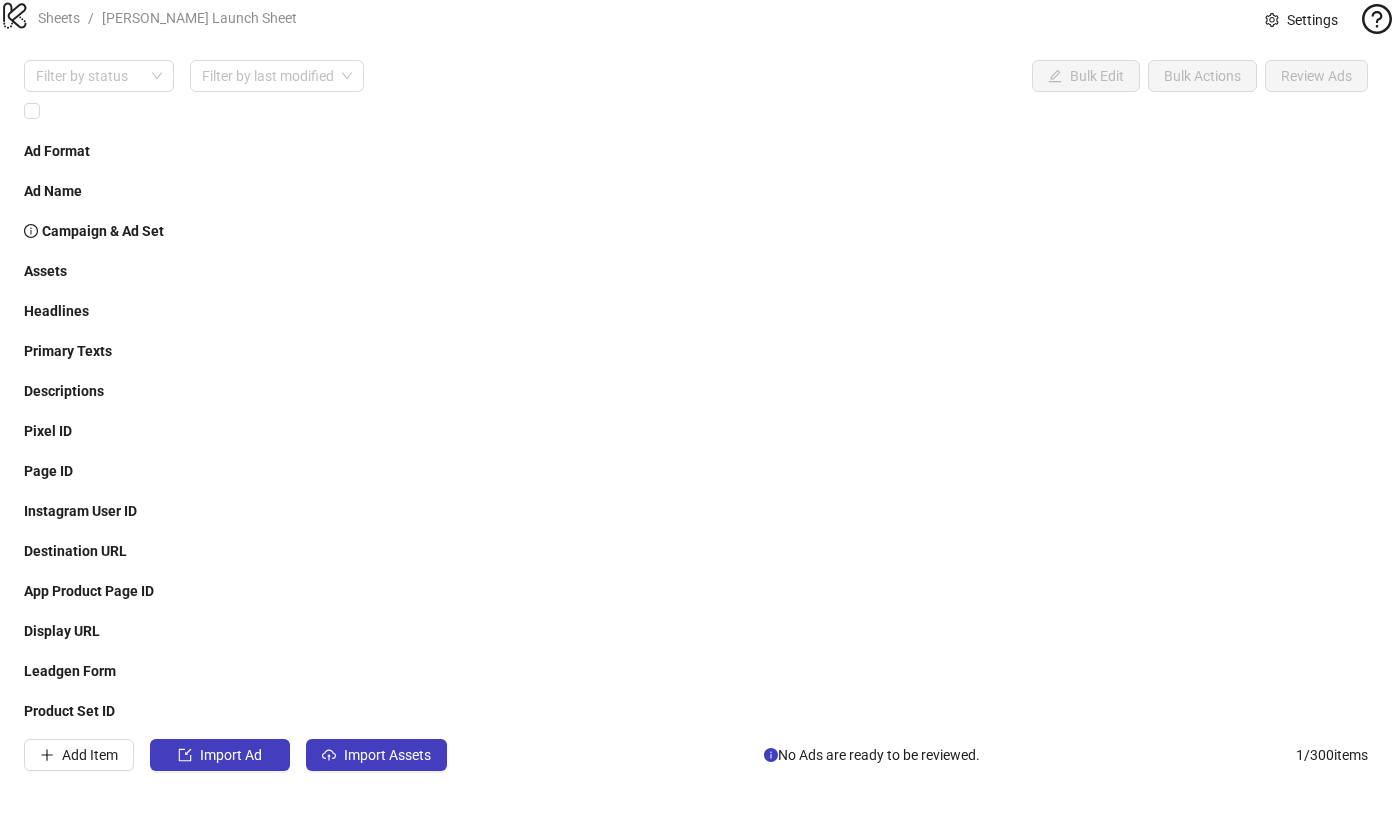 click at bounding box center (444, 895) 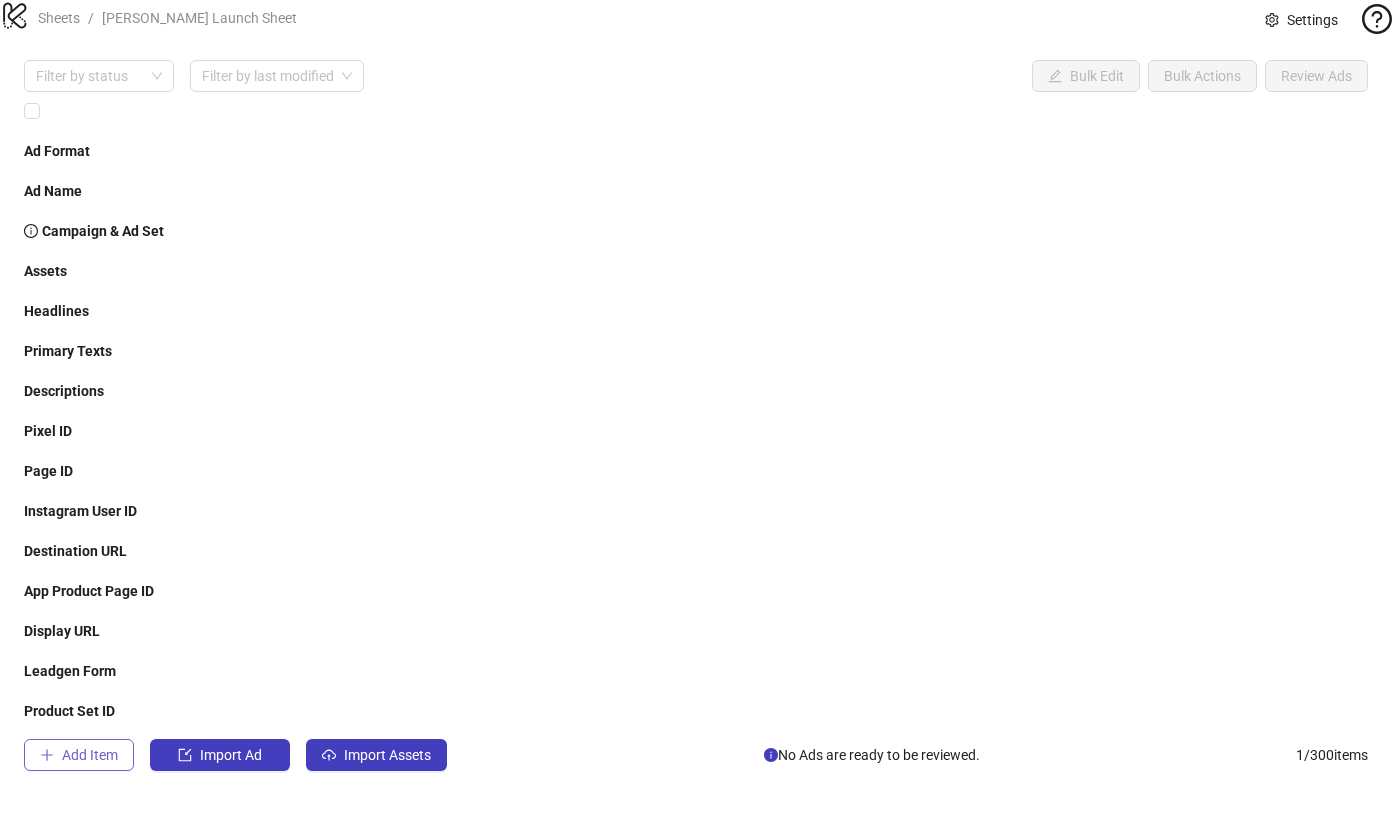 click on "Add Item" at bounding box center (90, 755) 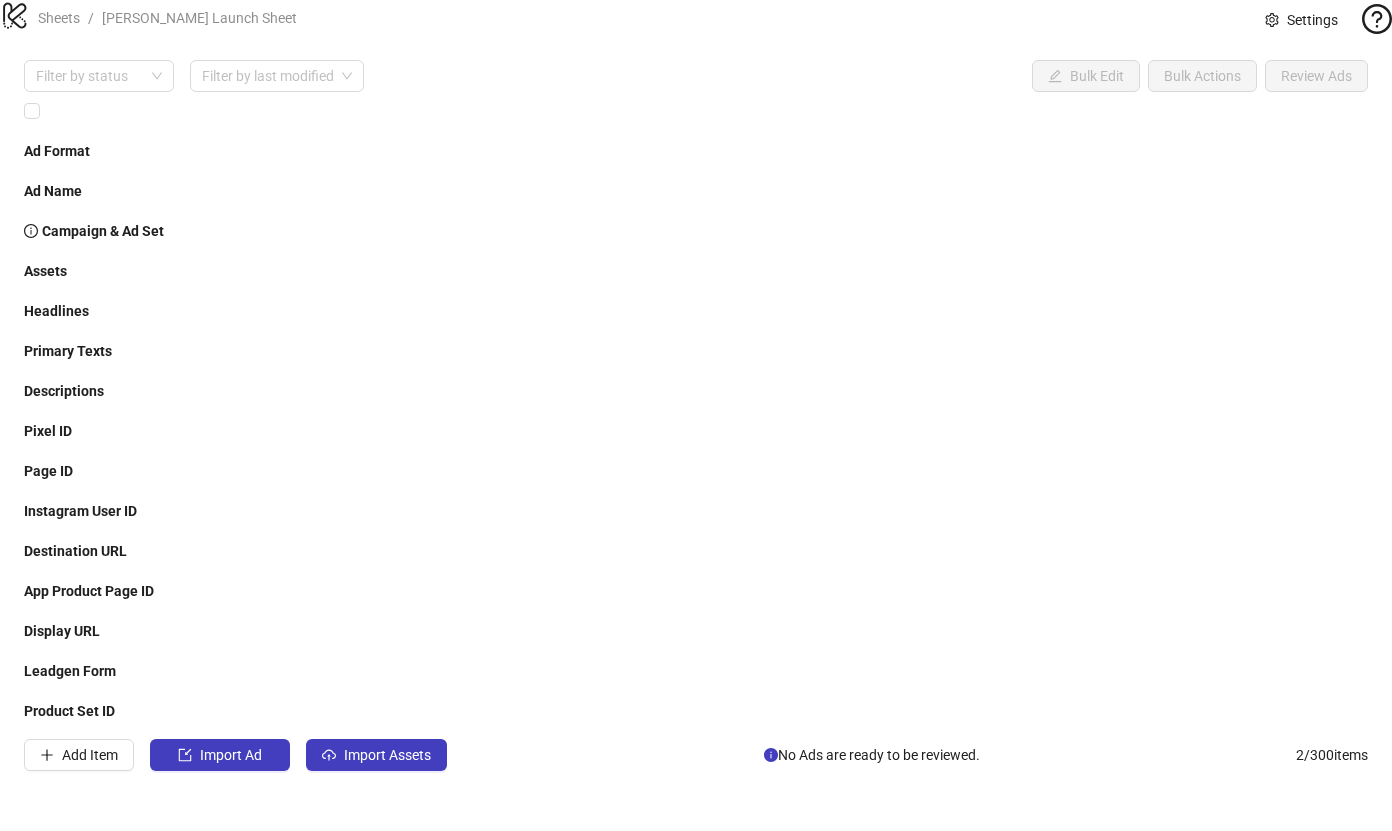 click on "Single image" at bounding box center (159, 946) 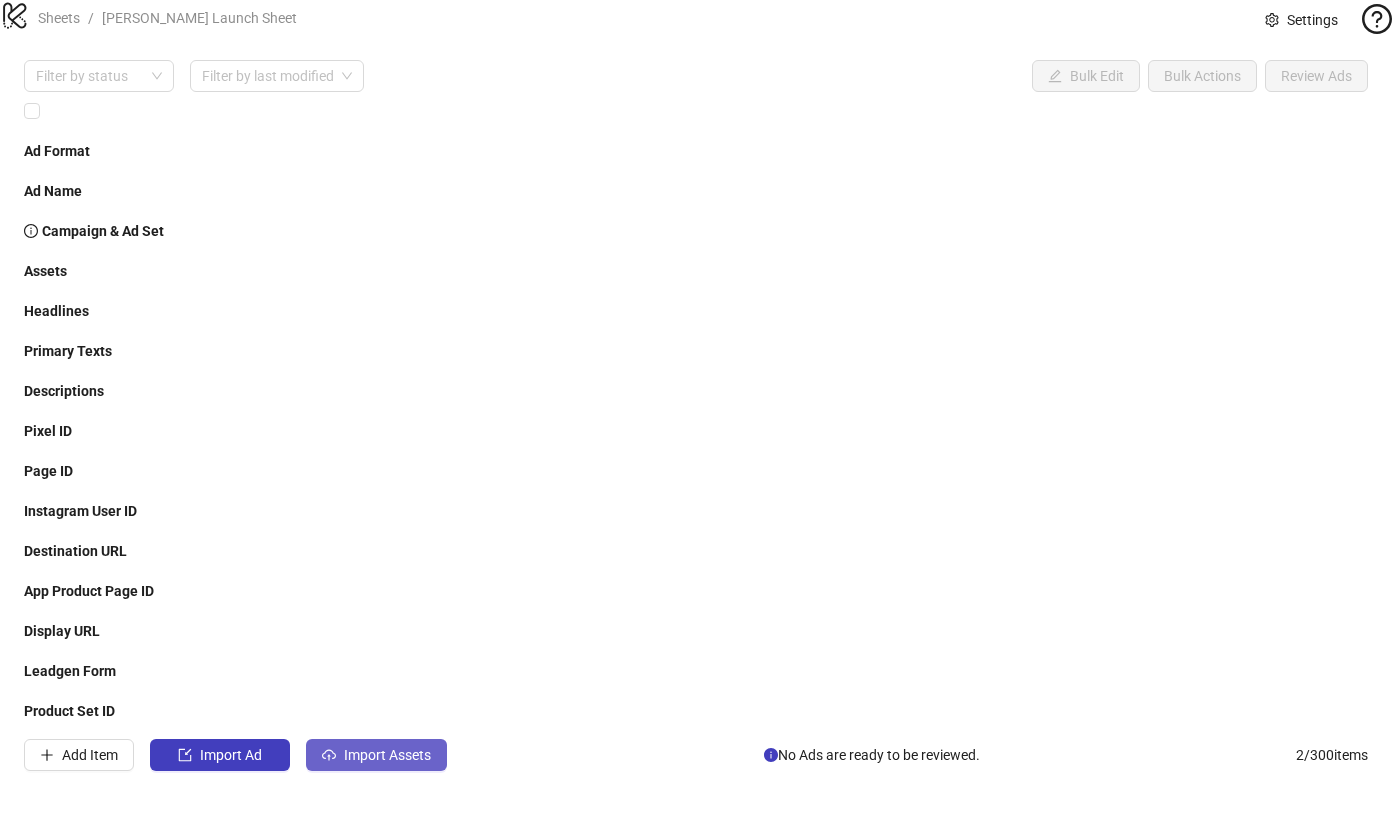 click on "Import Assets" at bounding box center [387, 755] 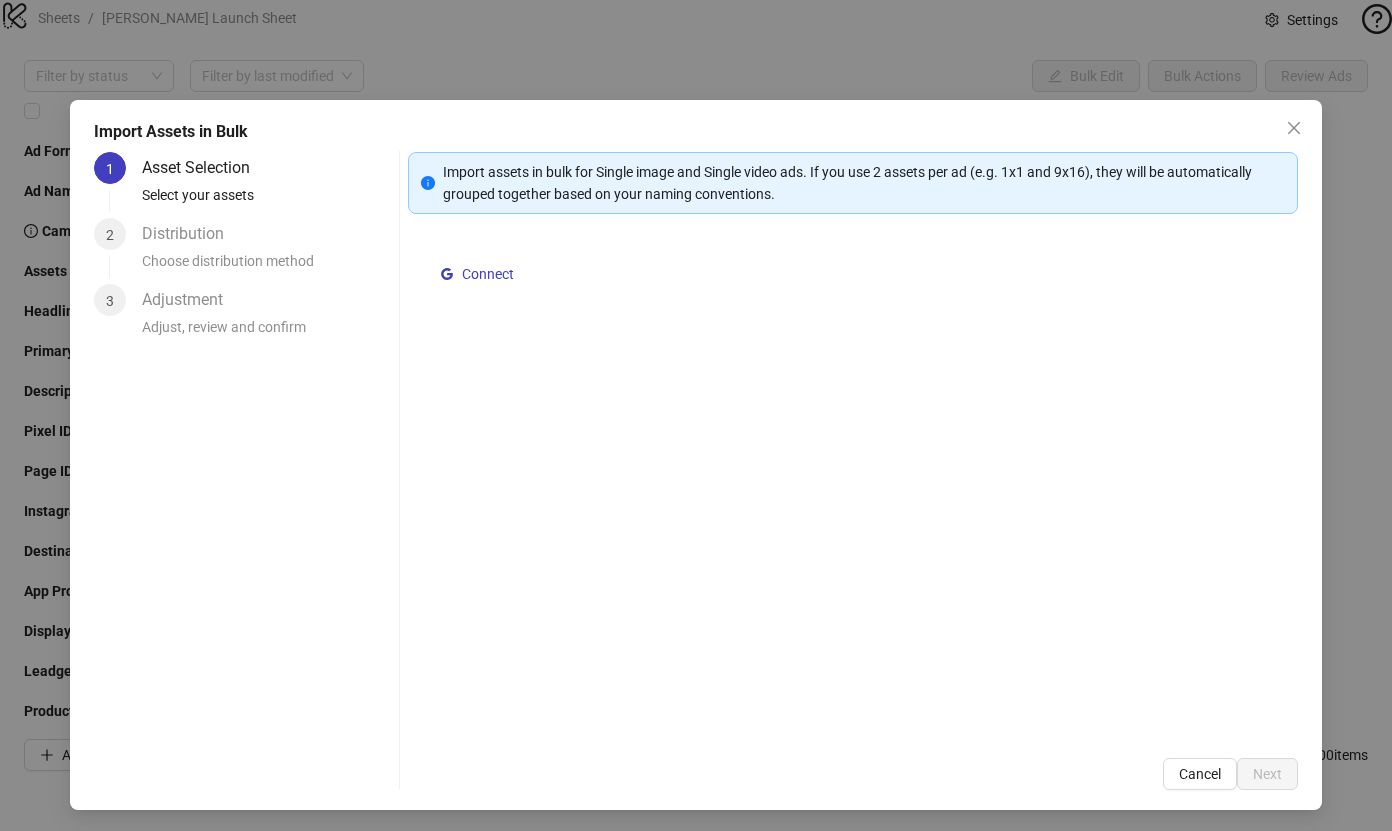 click on "Choose distribution method" at bounding box center [266, 267] 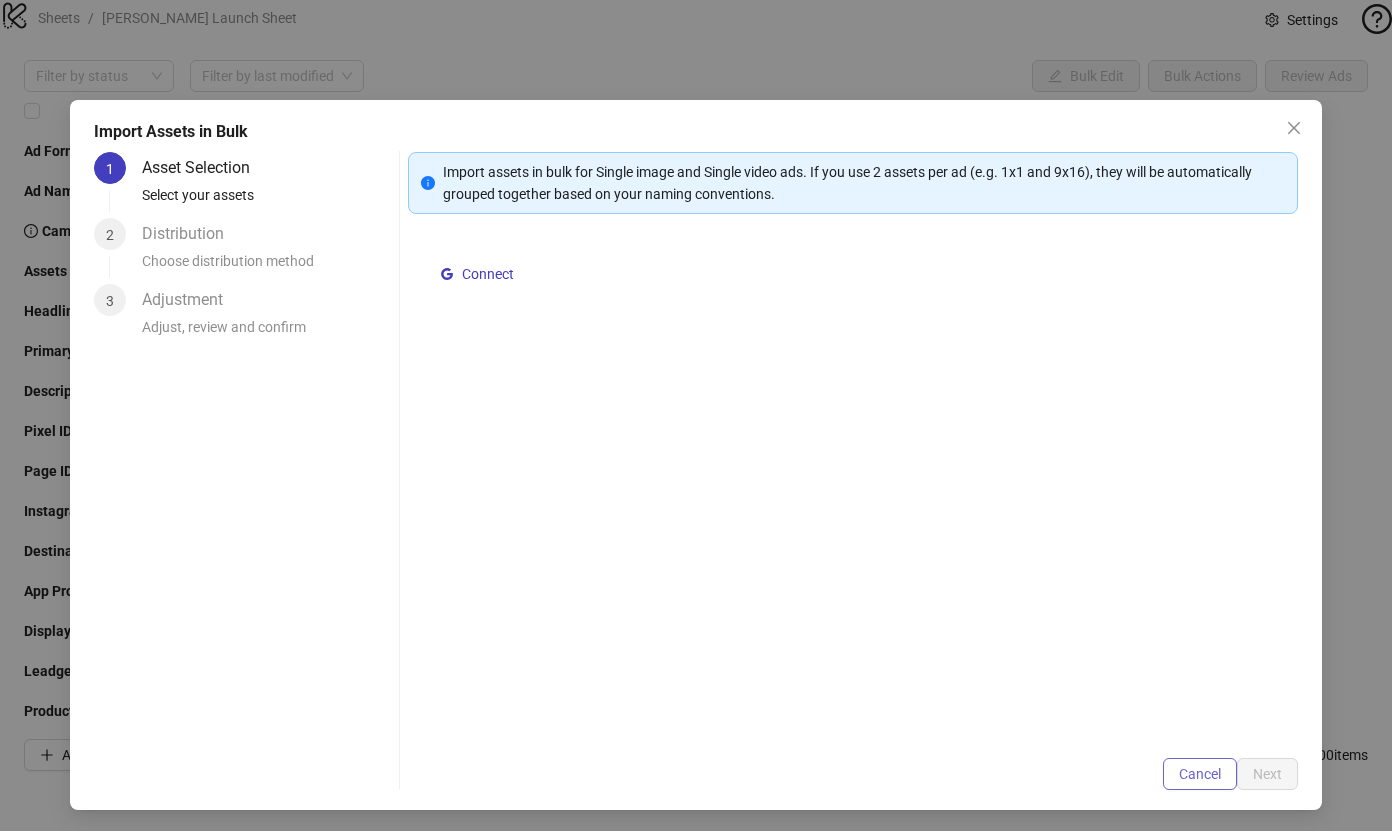 click on "Cancel" at bounding box center [1200, 774] 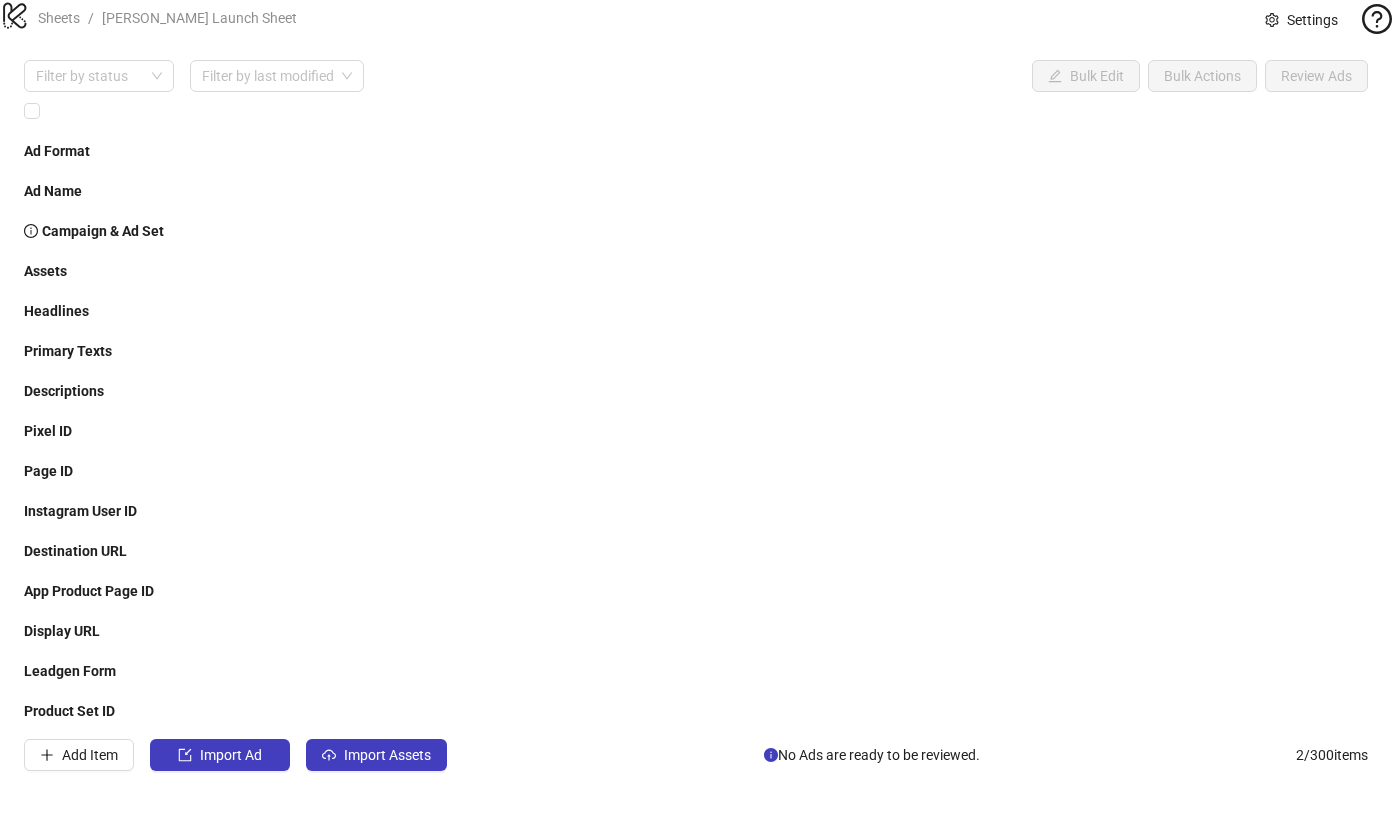 click on "logo/logo-mobile" 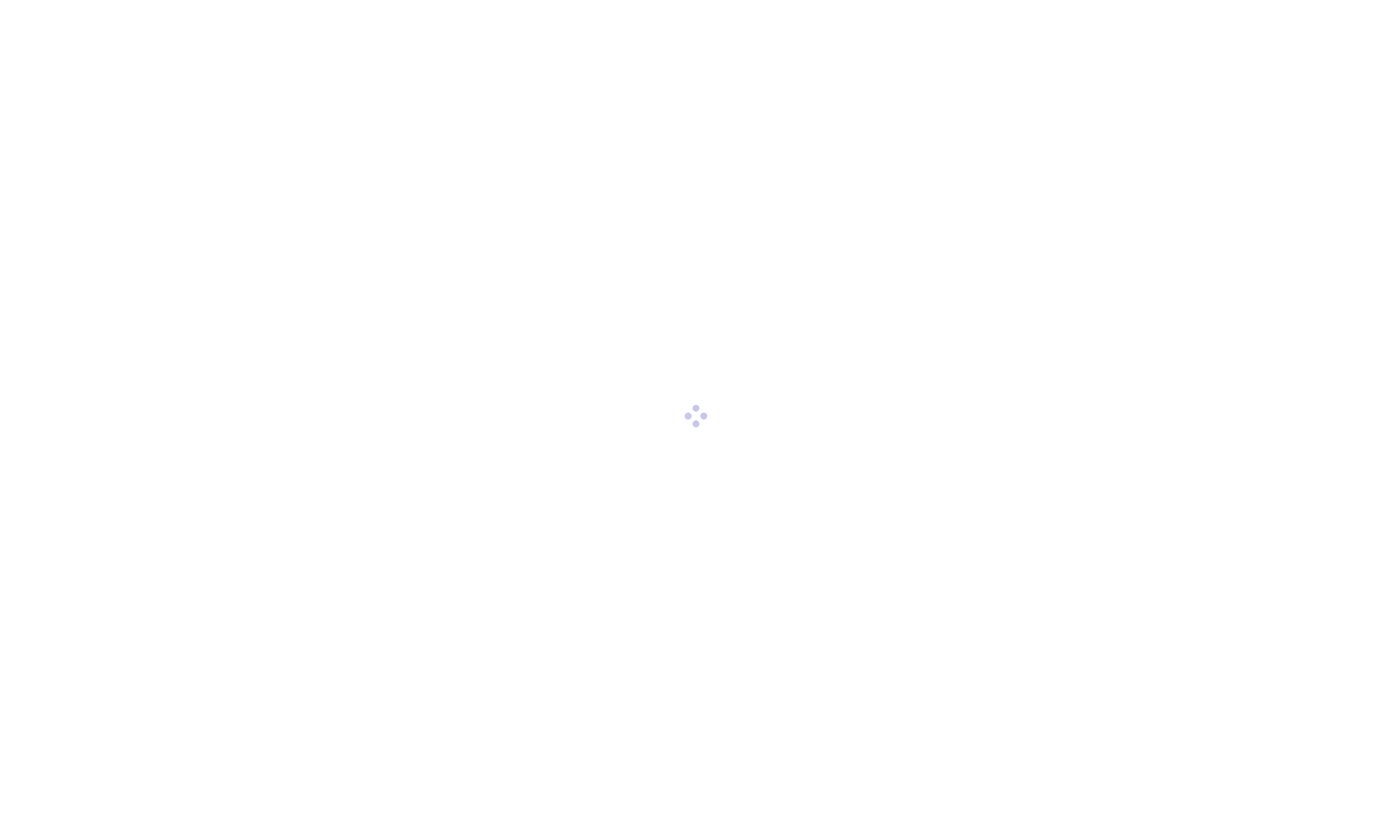 scroll, scrollTop: 0, scrollLeft: 0, axis: both 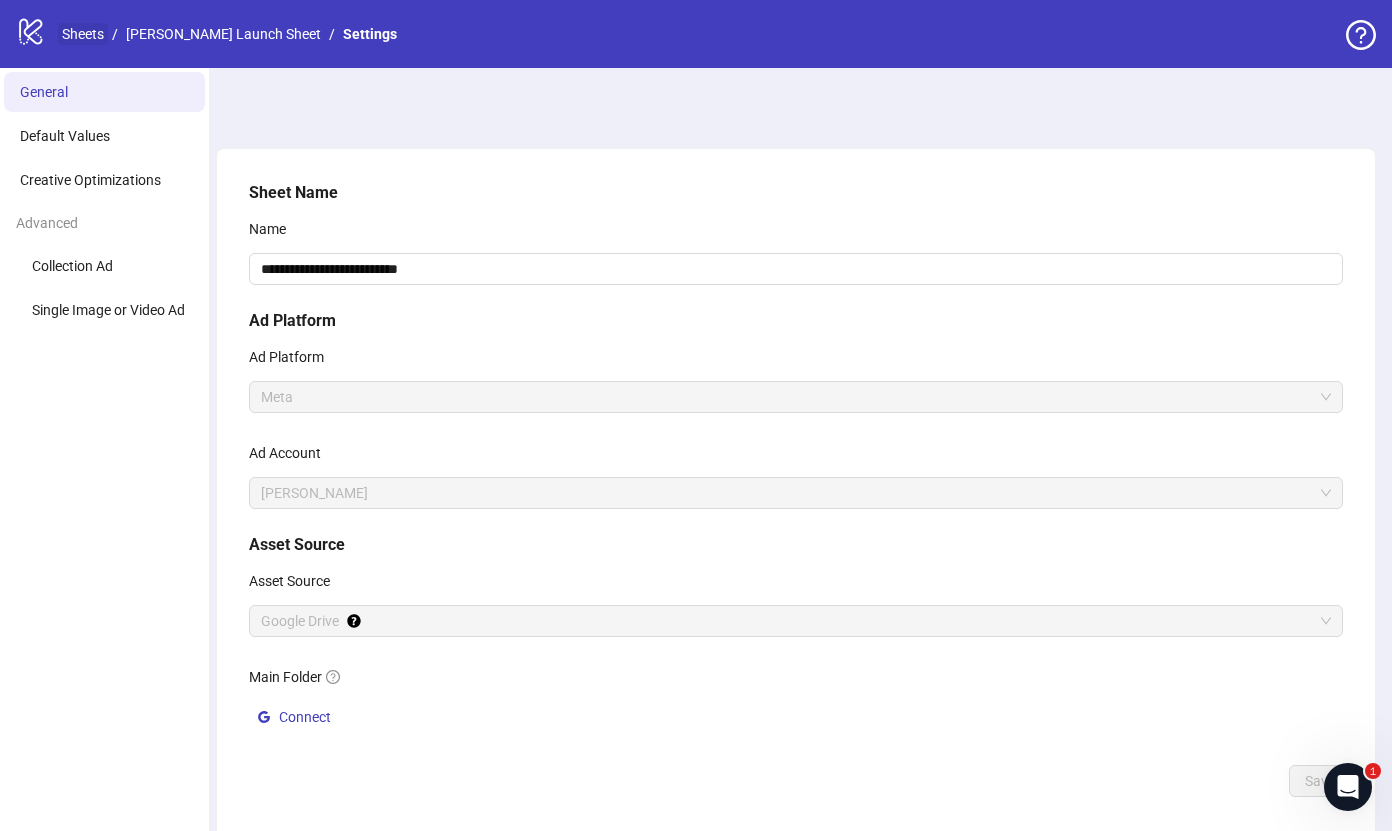 click on "Sheets" at bounding box center (83, 34) 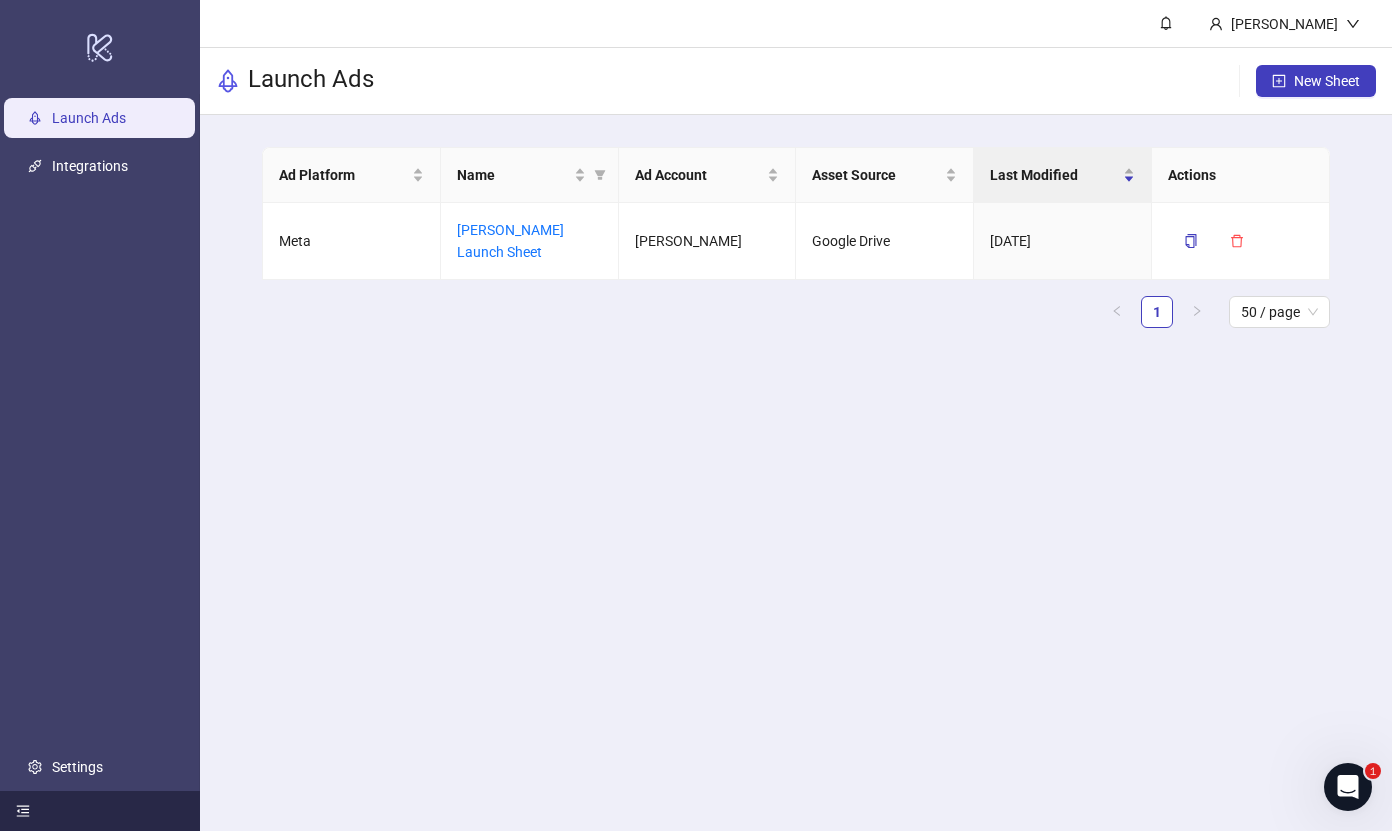 click at bounding box center (100, 811) 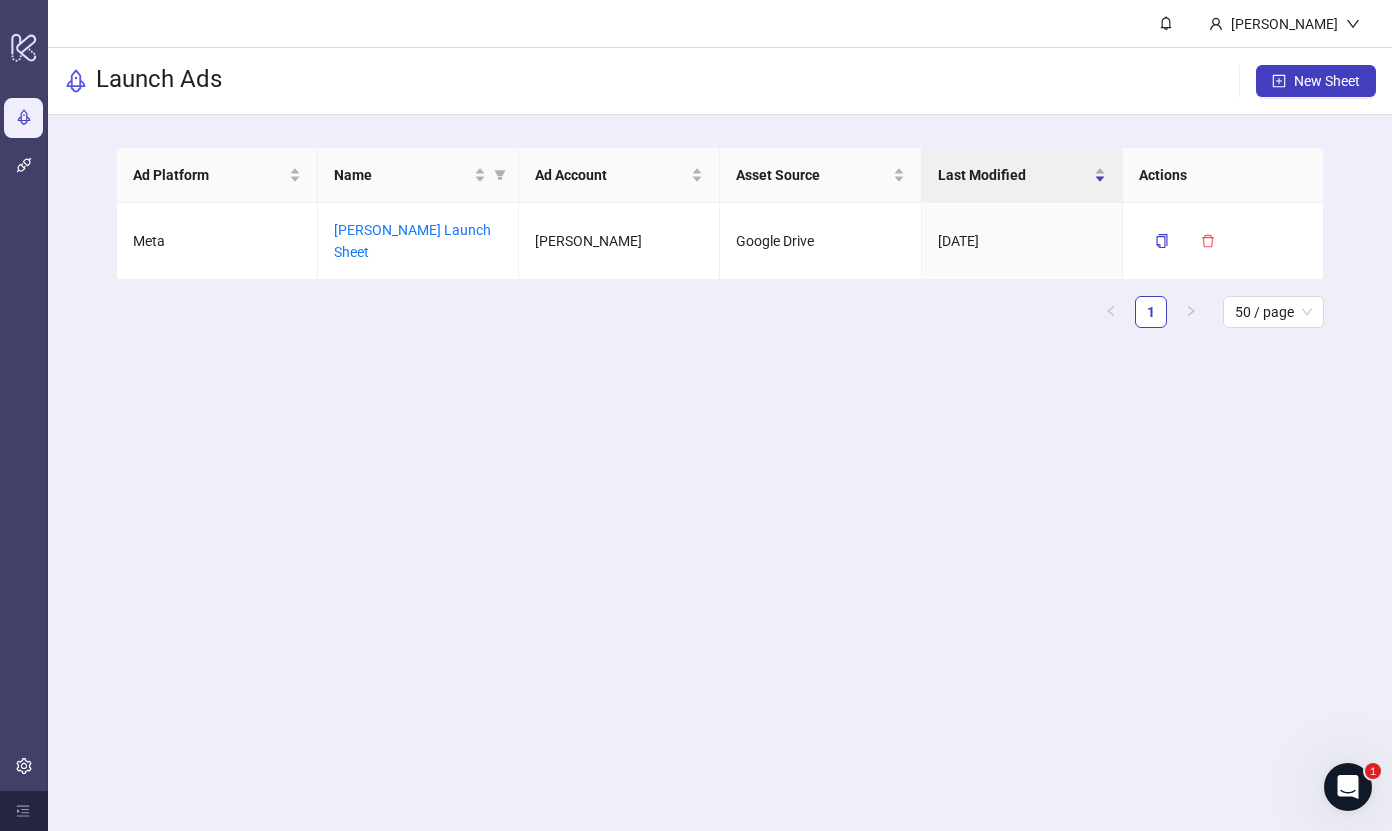 click on "[PERSON_NAME] Launch Ads New Sheet Ad Platform Name Ad Account Asset Source Last Modified Actions             Meta [PERSON_NAME] Launch Sheet [PERSON_NAME] Google Drive [DATE] 1 50 / page" at bounding box center (720, 415) 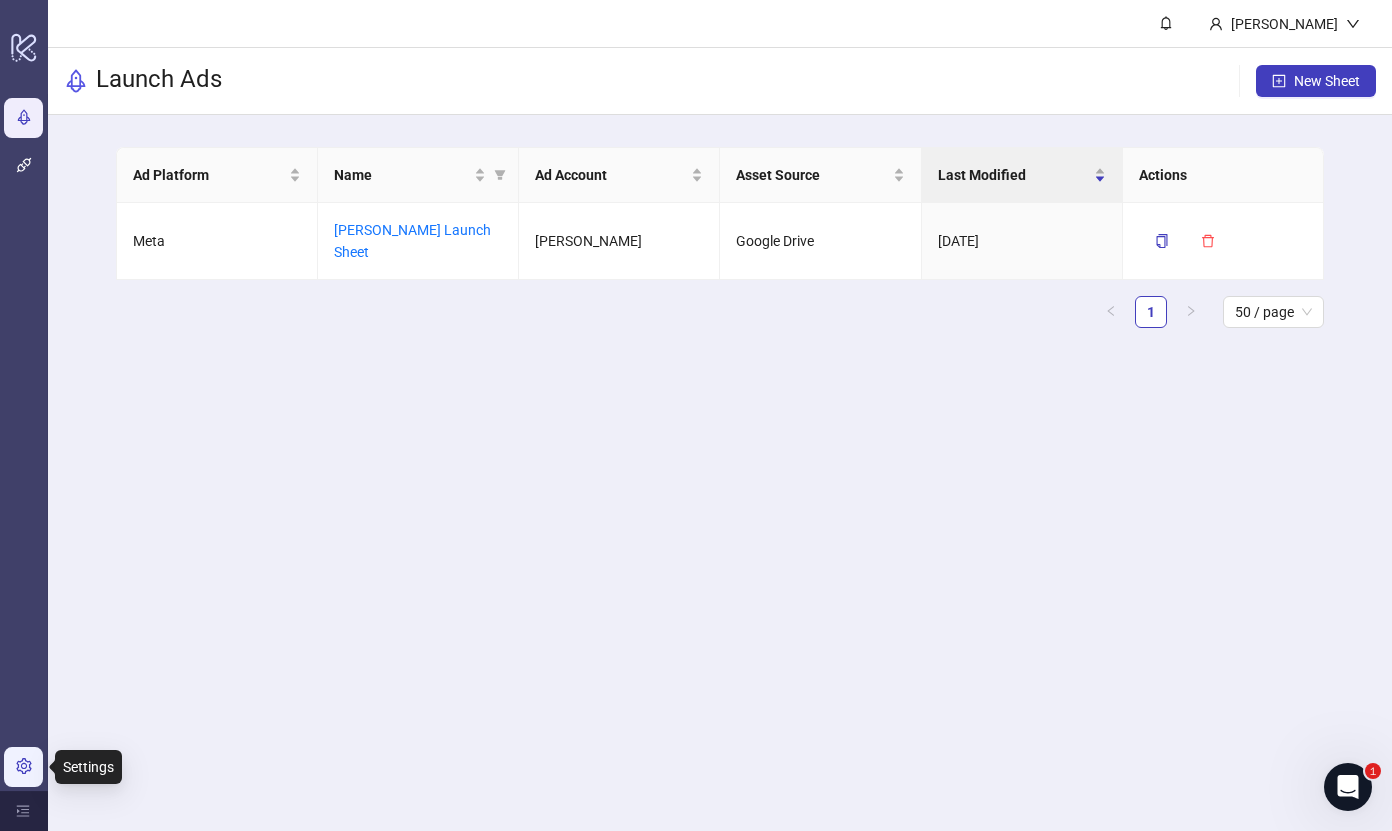 click on "Settings" at bounding box center [67, 767] 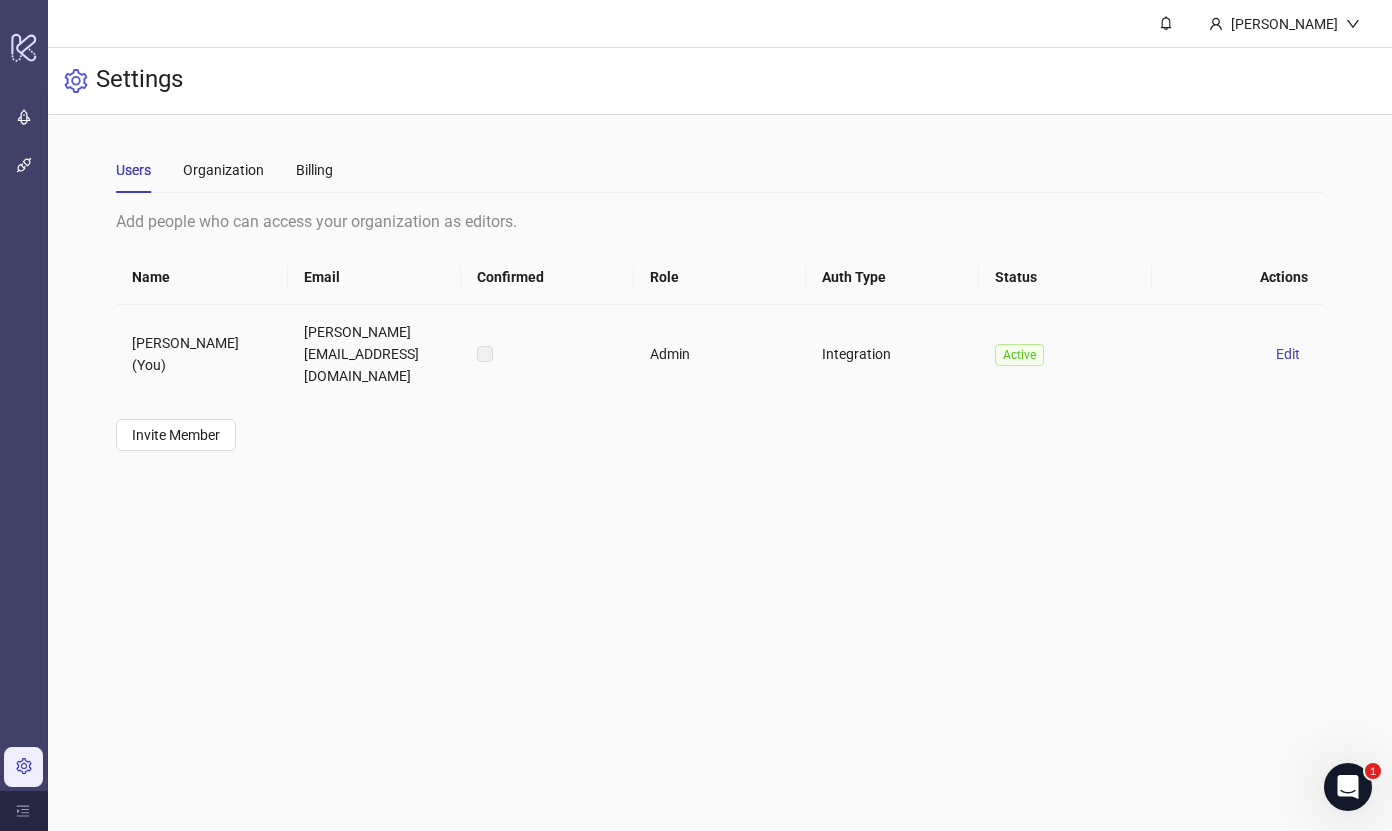 click at bounding box center [547, 354] 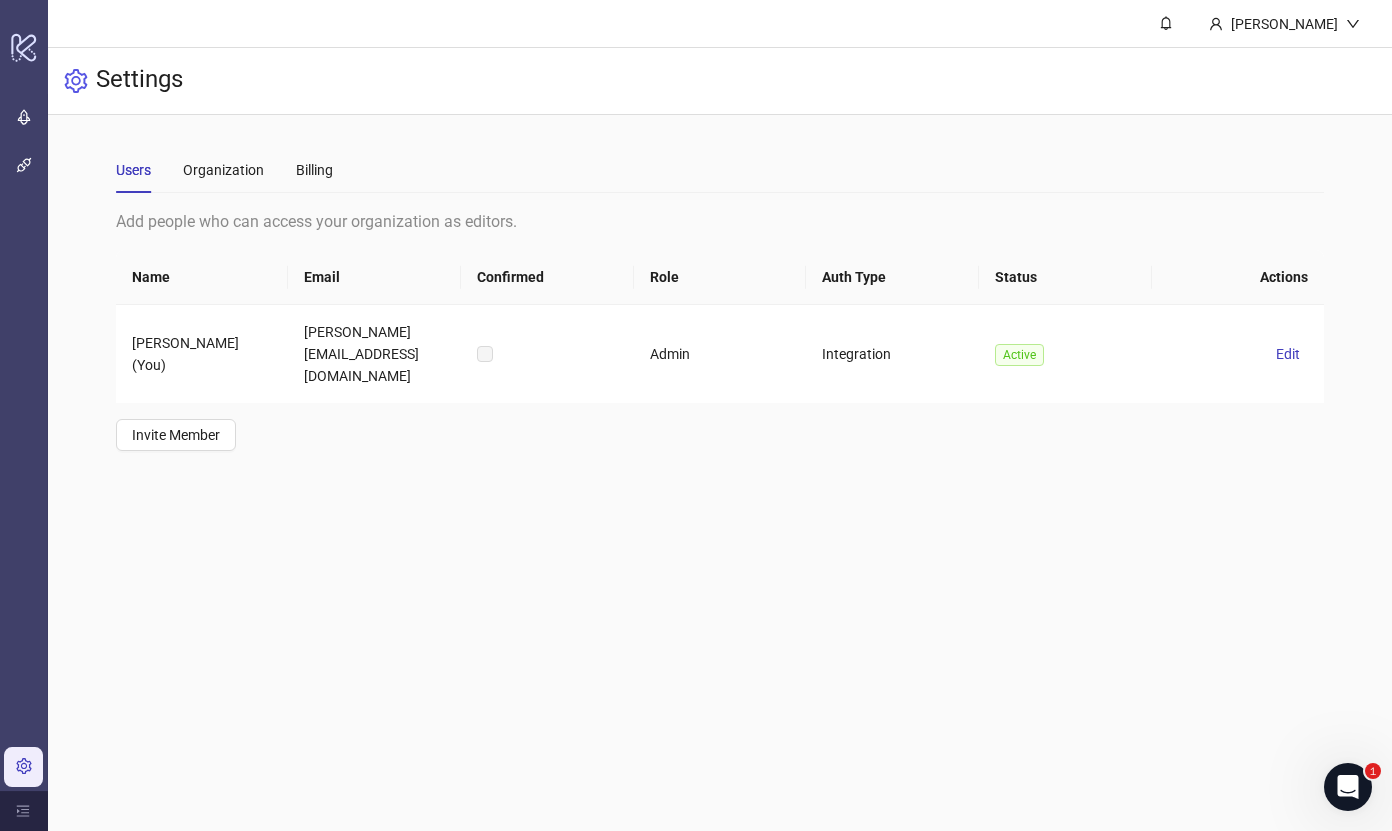 click on "Users Organization Billing Add people who can access your organization as editors. Name Email Confirmed Role Auth Type Status Actions               [PERSON_NAME] (You) [PERSON_NAME][EMAIL_ADDRESS][DOMAIN_NAME] Admin Integration Active Edit Invite Member" at bounding box center [720, 299] 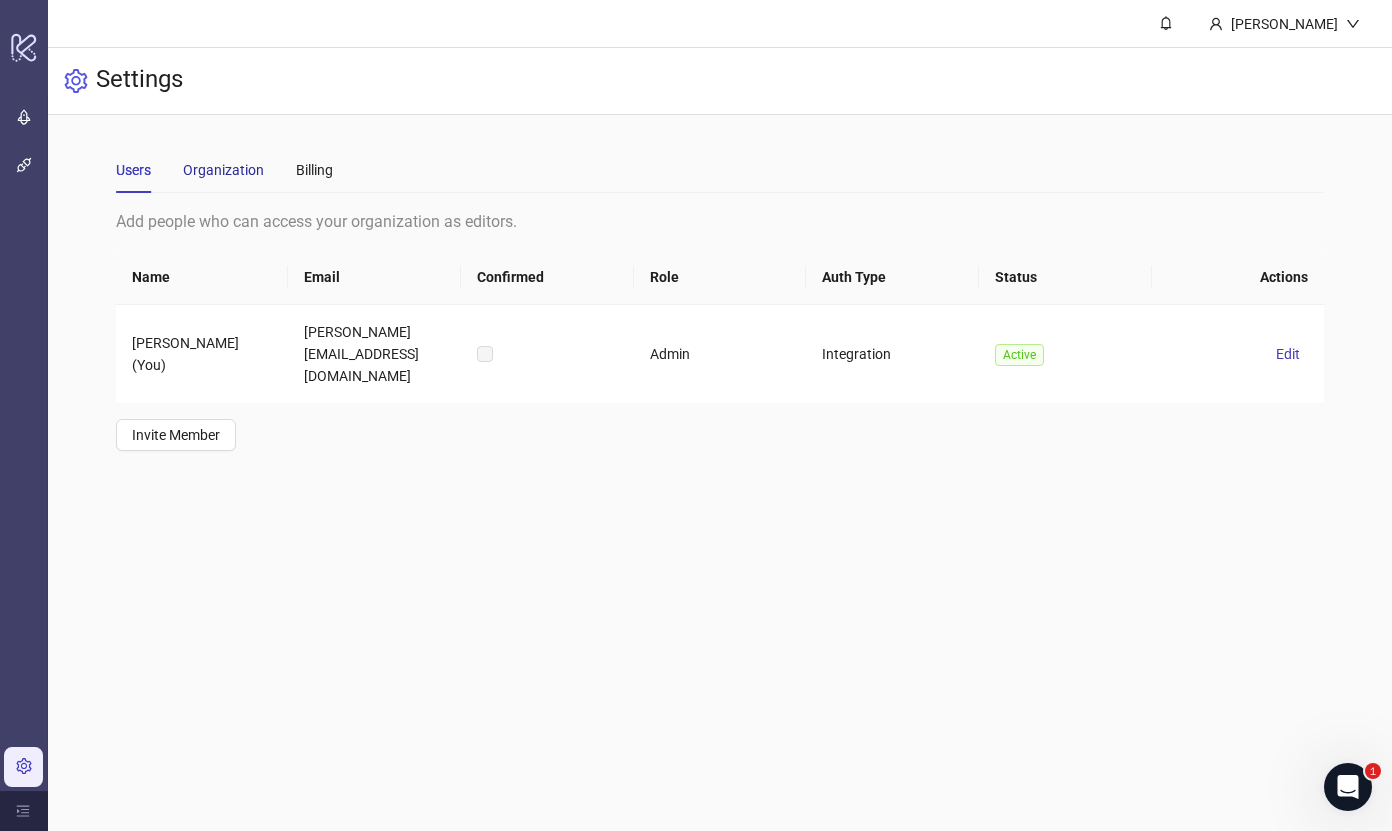 click on "Organization" at bounding box center (223, 170) 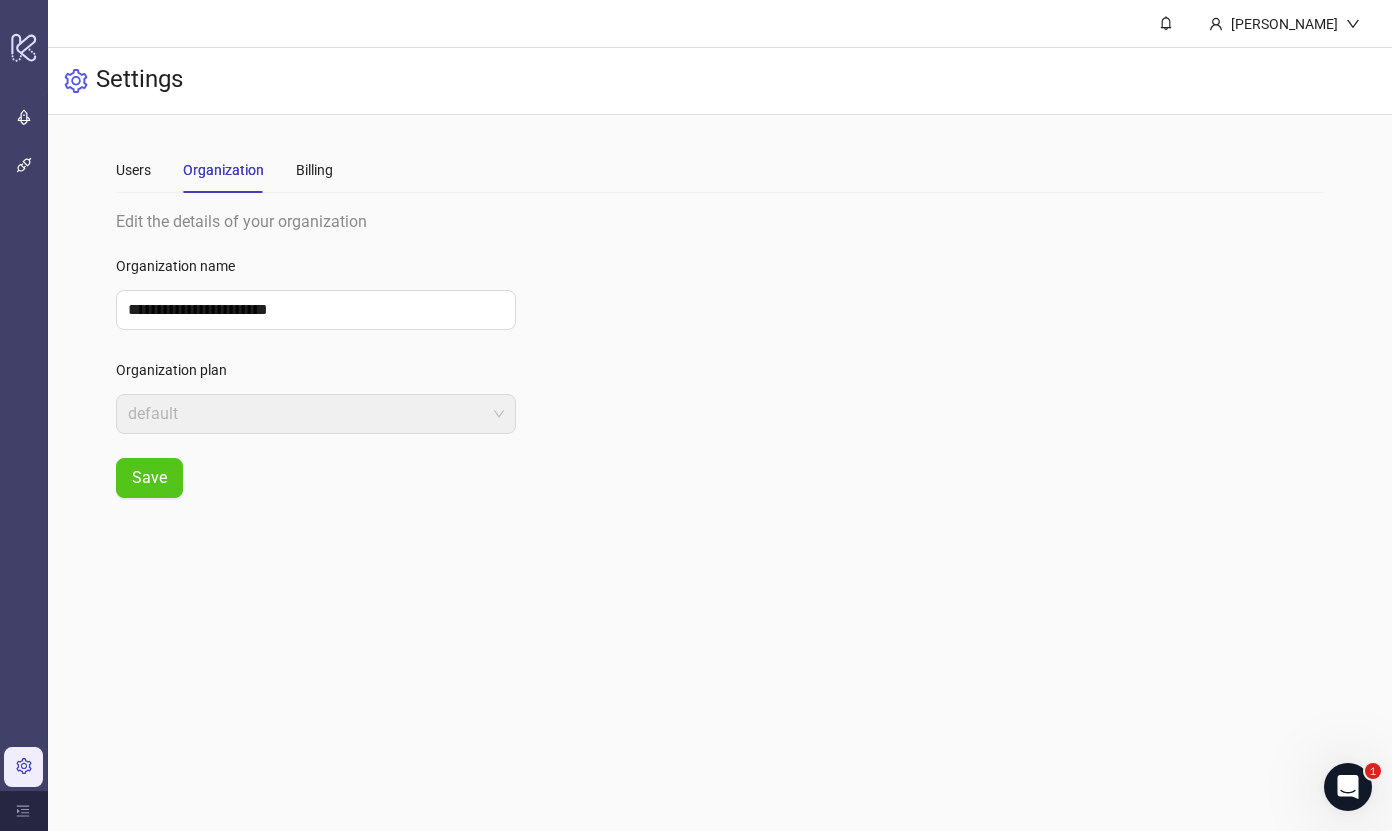 click on "Users Organization Billing" at bounding box center (720, 170) 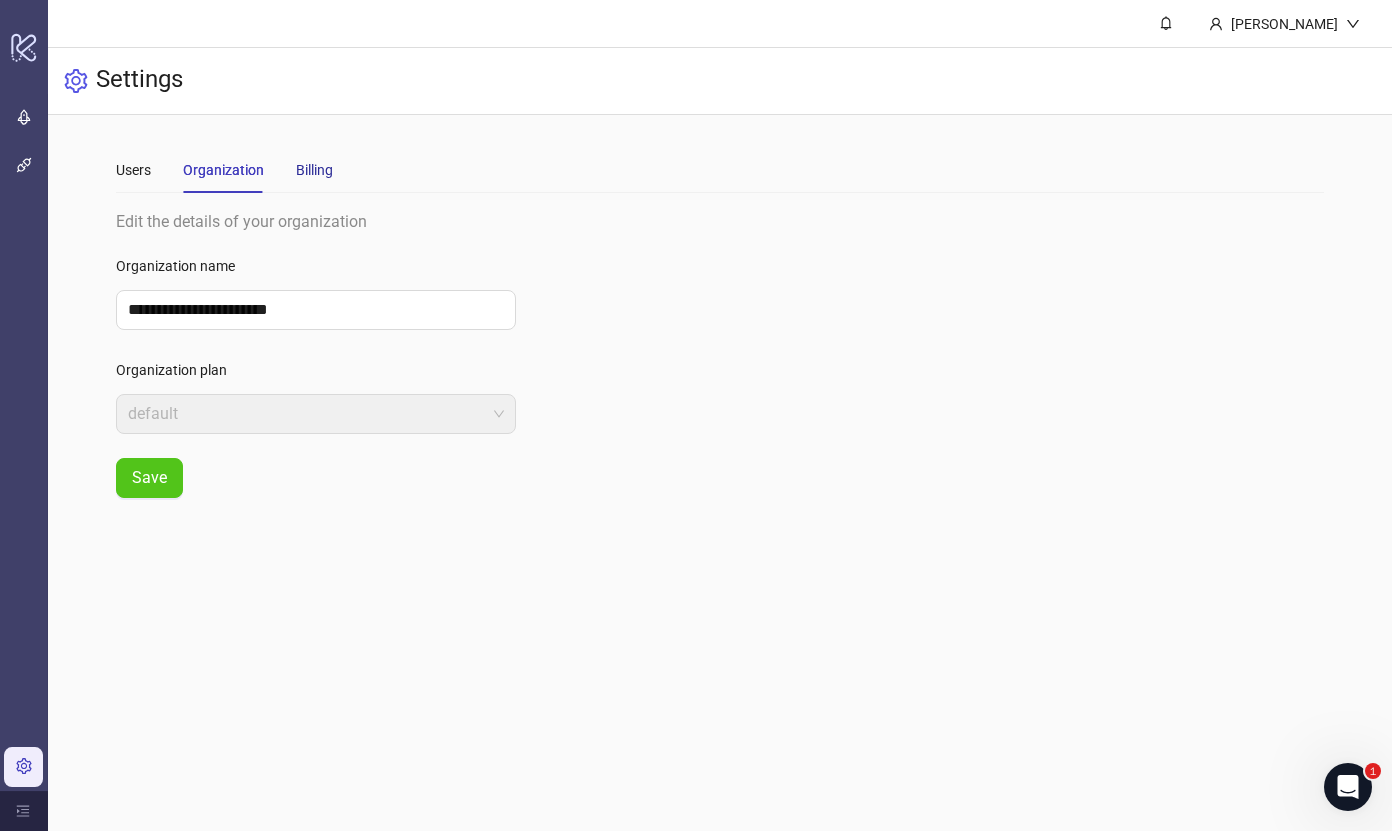 click on "Billing" at bounding box center [314, 170] 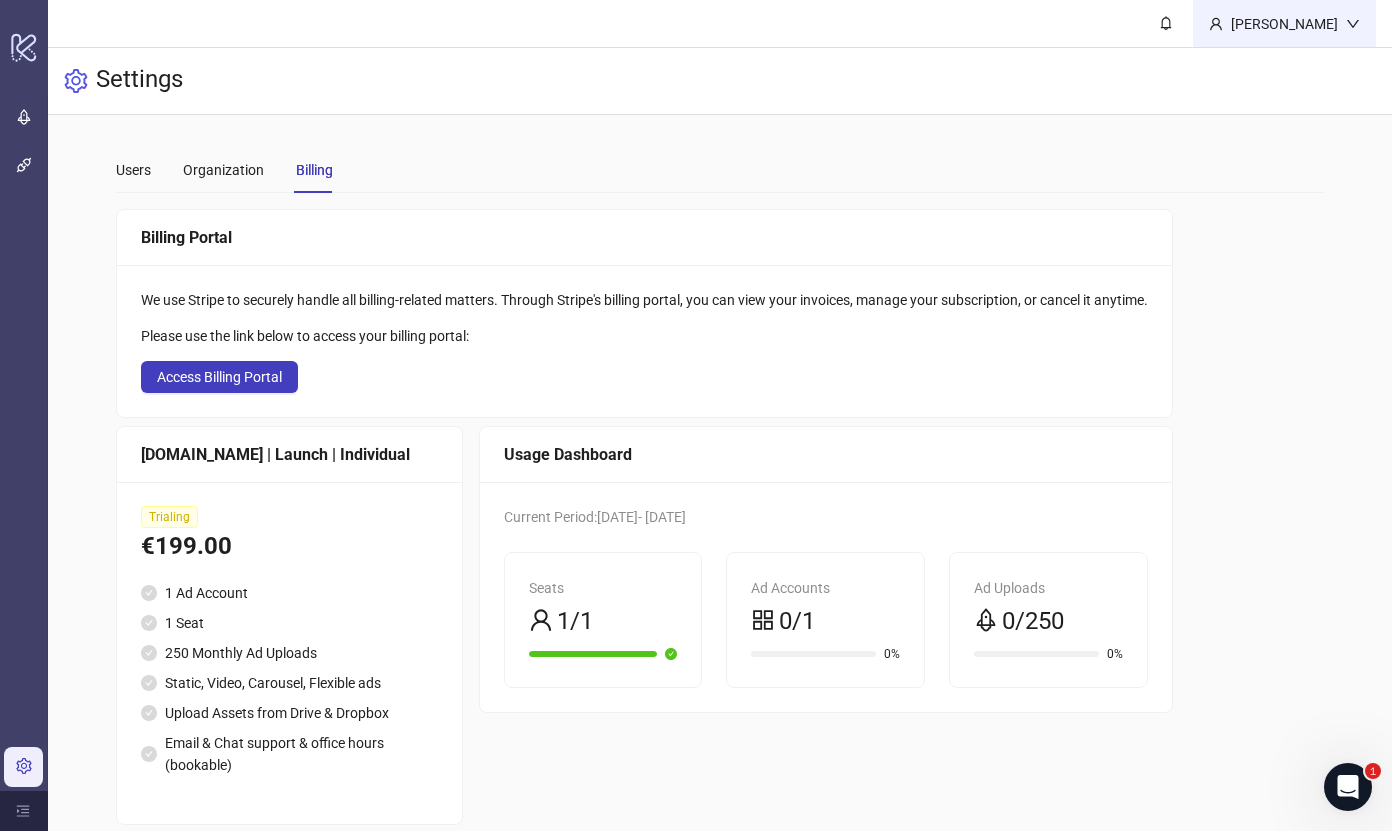 click on "[PERSON_NAME]" at bounding box center [1284, 23] 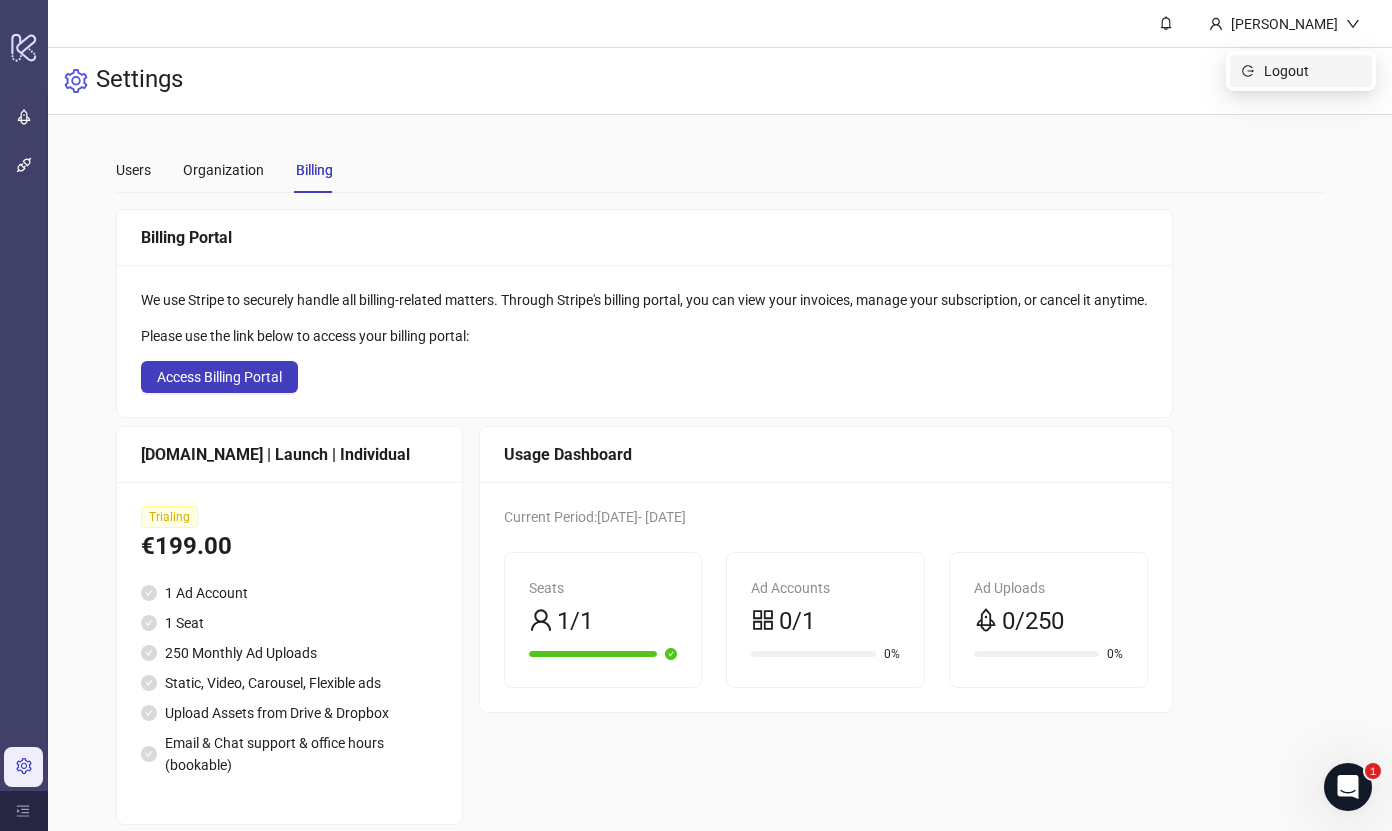 click on "Logout" at bounding box center (1312, 71) 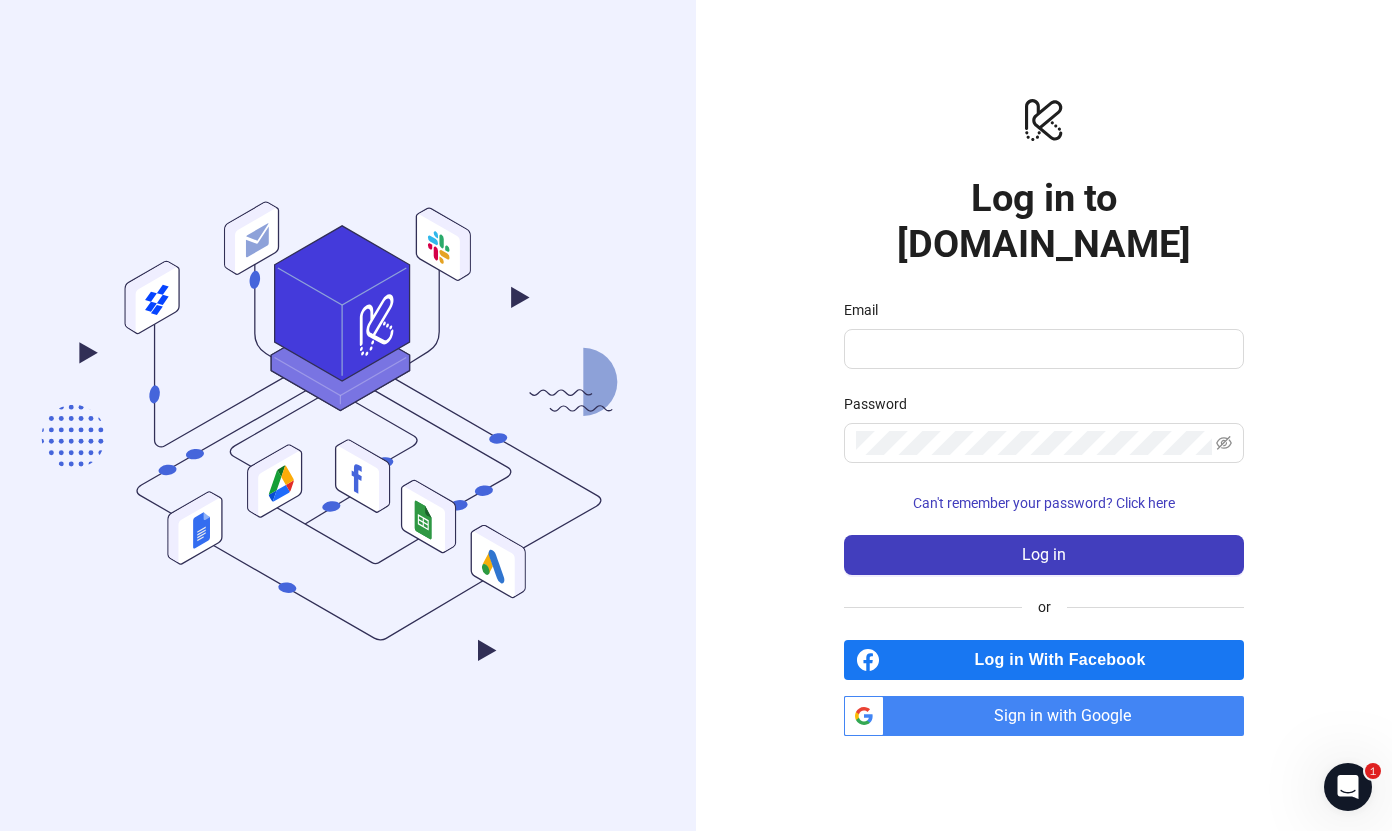 click on ".cls-1,.cls-11,.cls-2,.cls-9{fill:none;}.cls-10,.cls-2,.cls-7,.cls-8{stroke:#312f56;}.cls-10,.cls-11,.cls-2,.cls-7,.cls-8,.cls-9{stroke-miterlimit:10;}.cls-3{fill:#4565db;}.cls-4,.cls-7{fill:#fff;}.cls-14,.cls-5{fill:#312f56;}.cls-6{fill:#efeeff;}.cls-8{fill:#7974e2;}.cls-9{stroke:#f7f7f7;opacity:0.28;}.cls-10{fill:#443adb;}.cls-11{stroke:#8ea2d9;}.cls-12{fill:#8da1d8;}.cls-13{clip-path:url(#clip-path);}.cls-14,.cls-22,.cls-23,.cls-24,.cls-25{fill-rule:evenodd;}.cls-15{fill:#084dd0;}.cls-16{fill:#159f37;}.cls-17{fill:#0f7322;}.cls-18{fill:#1f6bfa;}.cls-19{fill:#e12c29;}.cls-20{fill:#fcac09;}.cls-21{fill:#0644ff;}.cls-22{fill:#30b7eb;}.cls-23{fill:#2aaa6a;}.cls-24{fill:#e5a324;}.cls-25{fill:#d50048;}.cls-26{fill:#346df0;}.cls-27{fill:#ececec;}.cls-28{fill:#90b2f7;}.cls-29{fill:#178d45;}.cls-30{fill:#2f9842;}.cls-31{fill:#1c602b;}.cls-32{fill:#f6af0b;}.cls-33{fill:#3075cf;}.cls-34{fill:#2d9a41;}.cls-35{fill:#8ea2d9;}" 